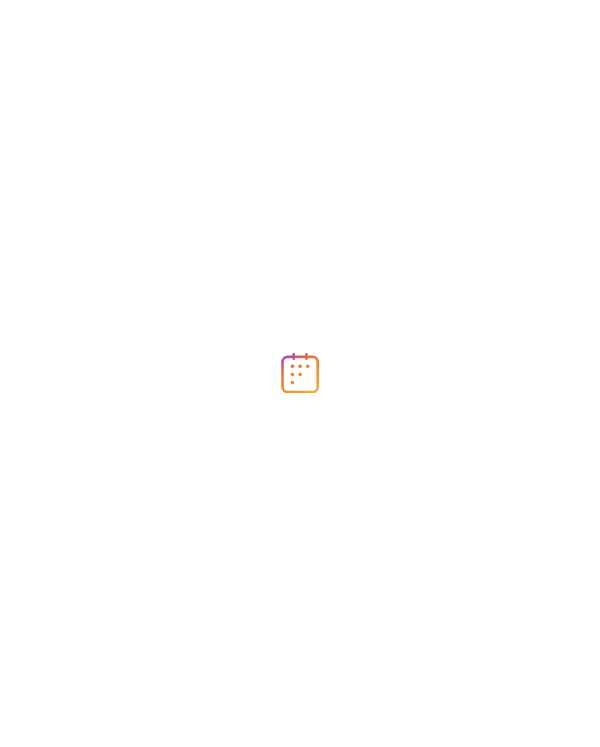 scroll, scrollTop: 0, scrollLeft: 0, axis: both 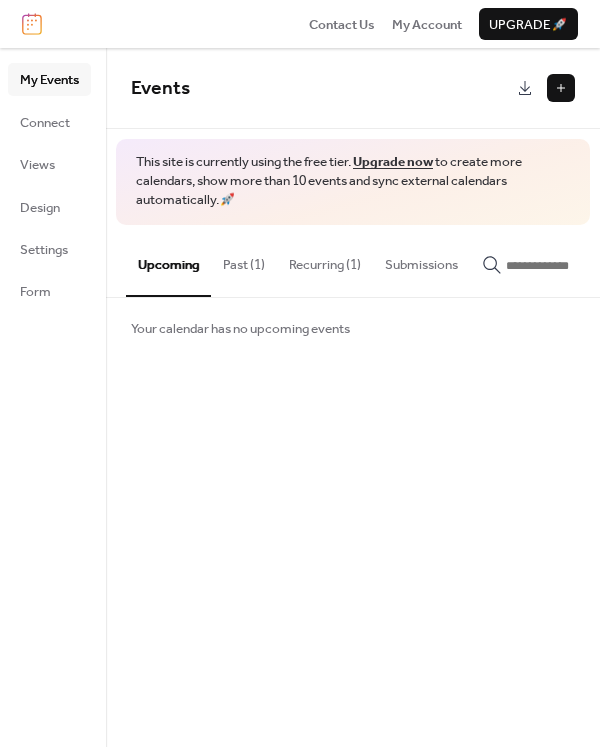 click on "Past (1)" at bounding box center [244, 260] 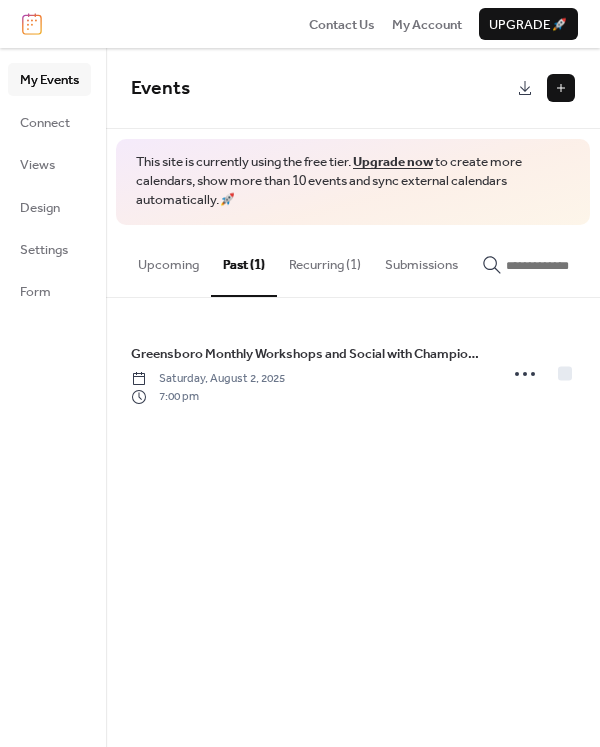 click on "Recurring (1)" at bounding box center [325, 260] 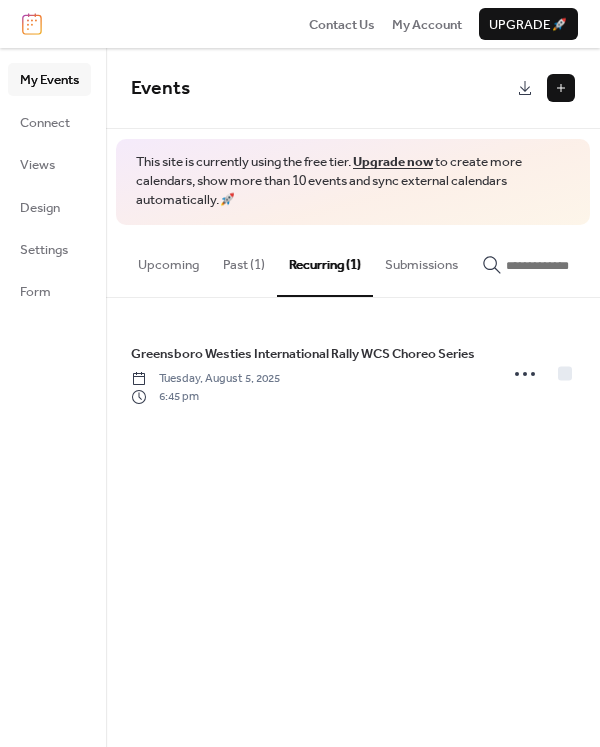 click on "Upcoming" at bounding box center [168, 260] 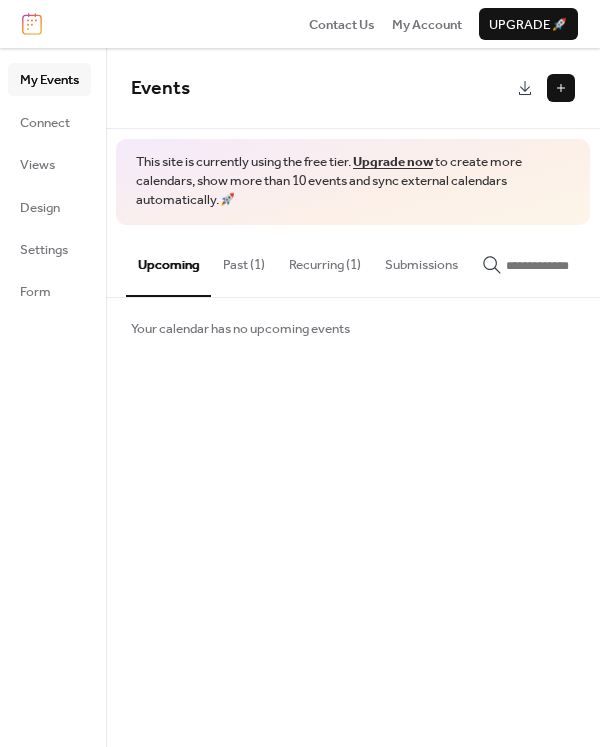 click on "Recurring (1)" at bounding box center [325, 260] 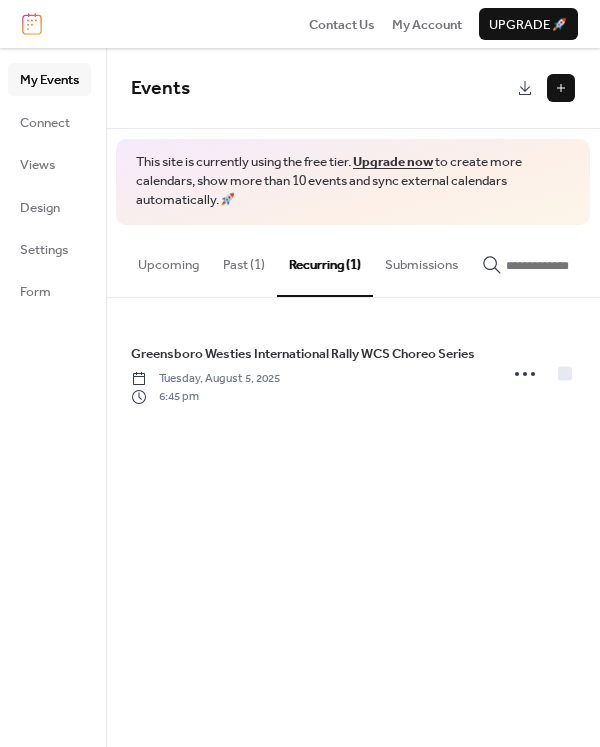 click at bounding box center [561, 88] 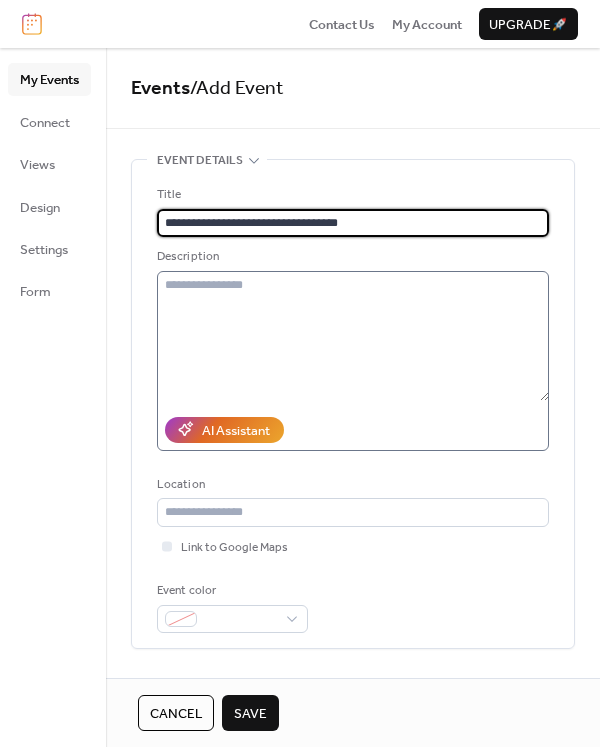 type on "**********" 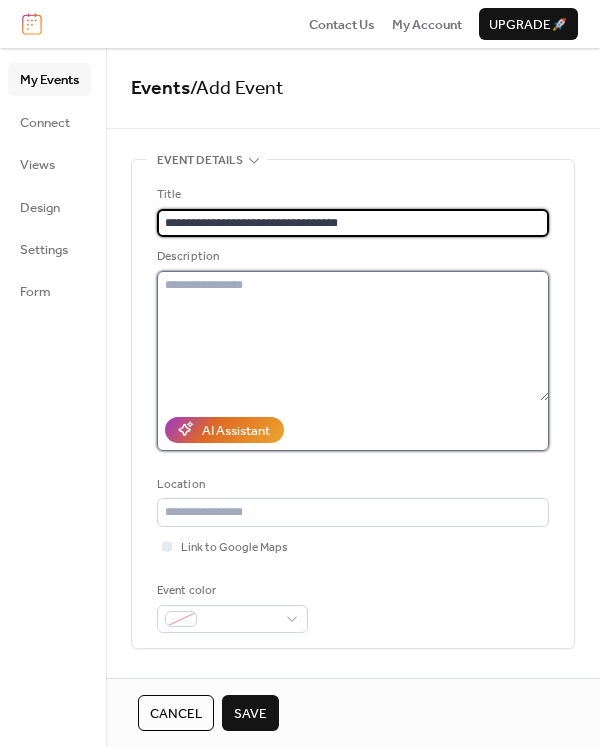 click at bounding box center (353, 336) 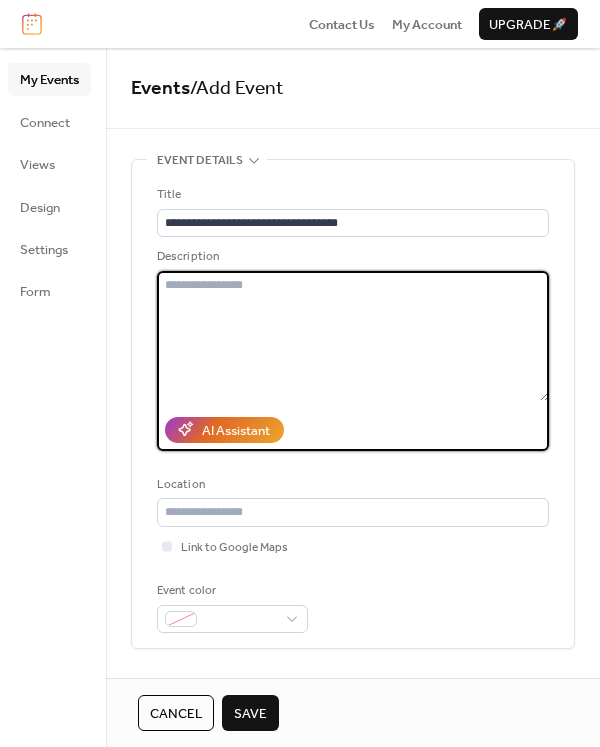 click at bounding box center (353, 336) 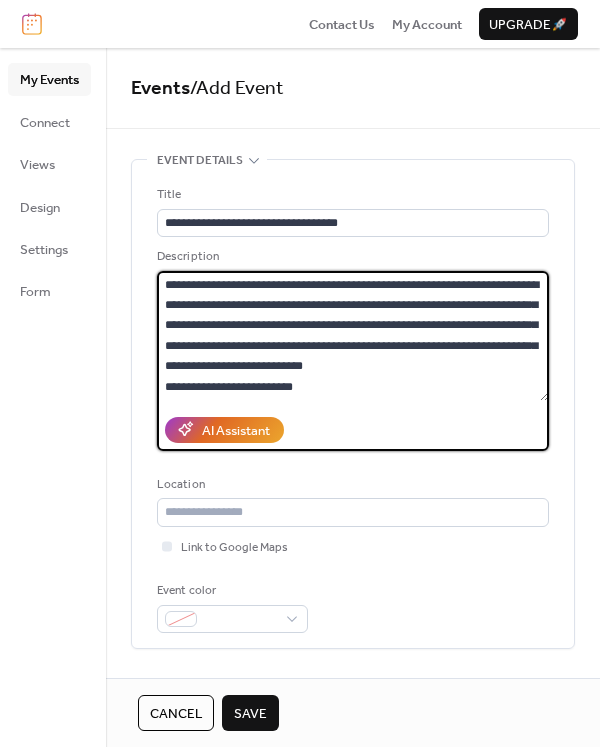 scroll, scrollTop: 340, scrollLeft: 0, axis: vertical 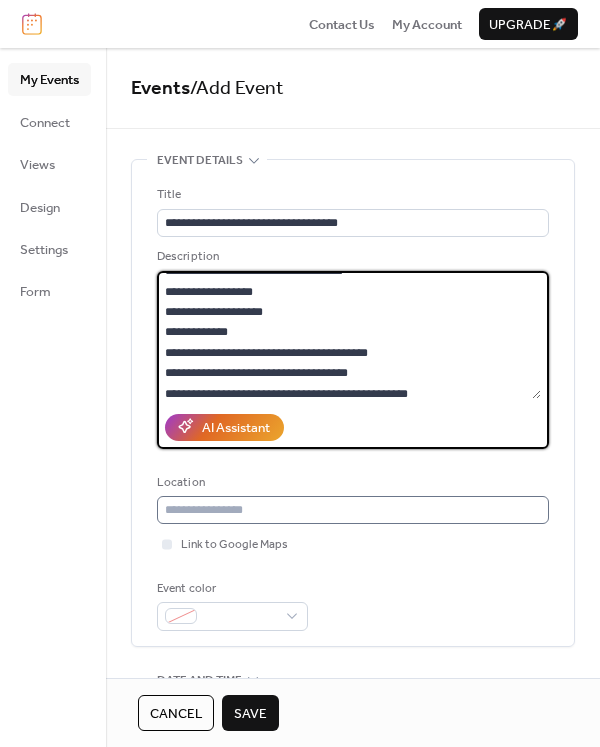 type on "**********" 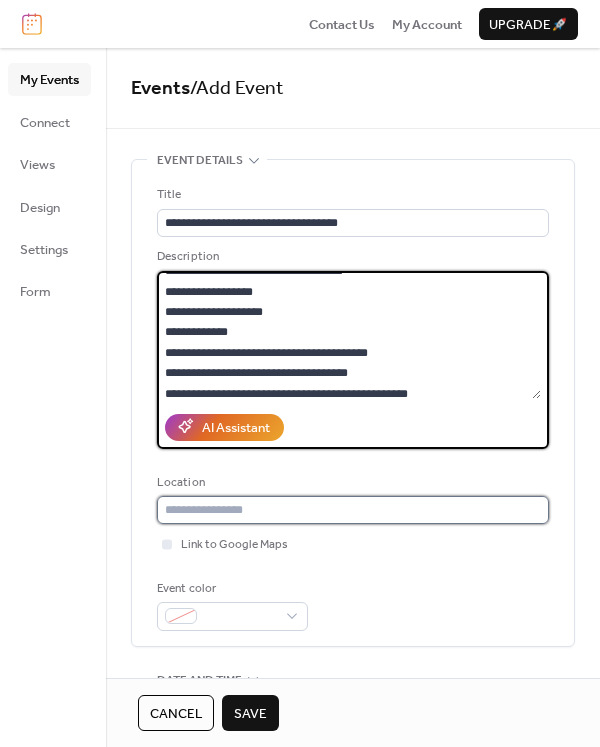 click at bounding box center [353, 510] 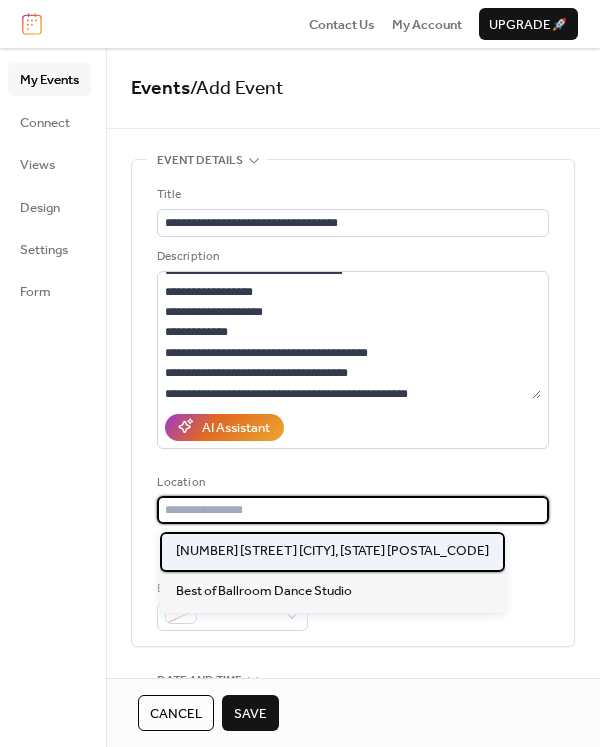 click on "200 N Davie Street Greensboro, NC 27401" at bounding box center (332, 551) 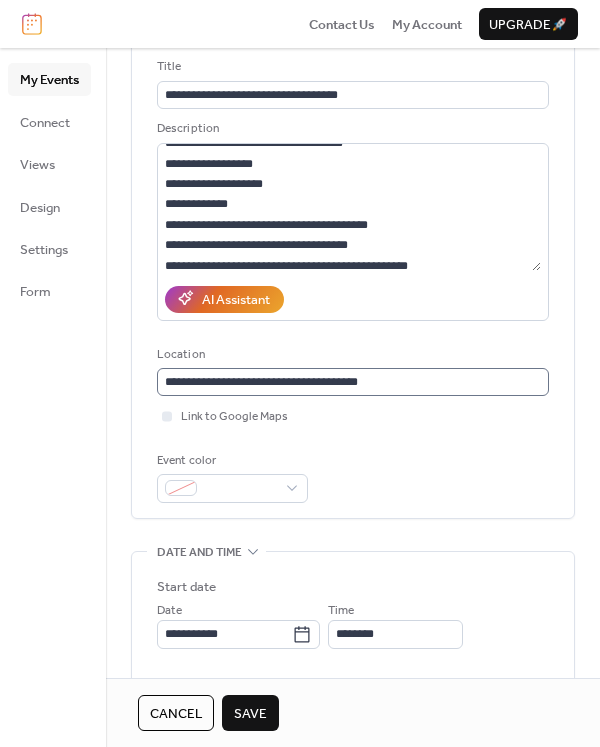 scroll, scrollTop: 134, scrollLeft: 0, axis: vertical 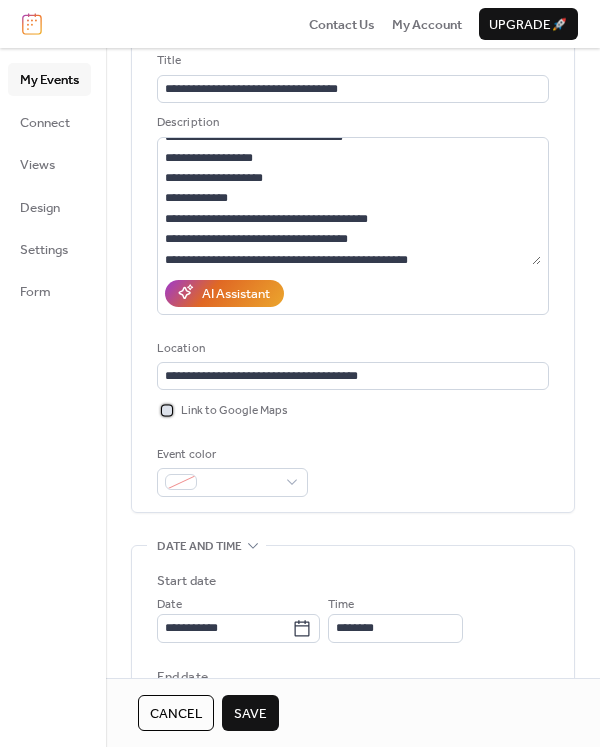 click at bounding box center (167, 410) 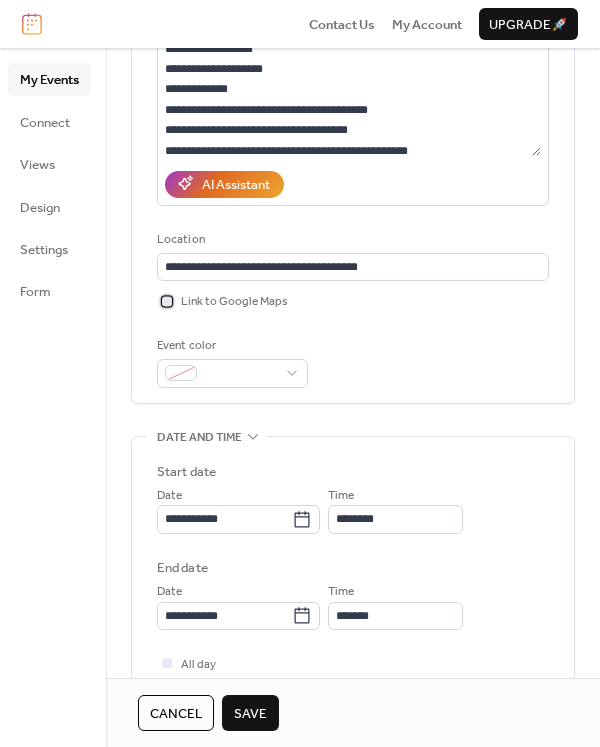 scroll, scrollTop: 253, scrollLeft: 0, axis: vertical 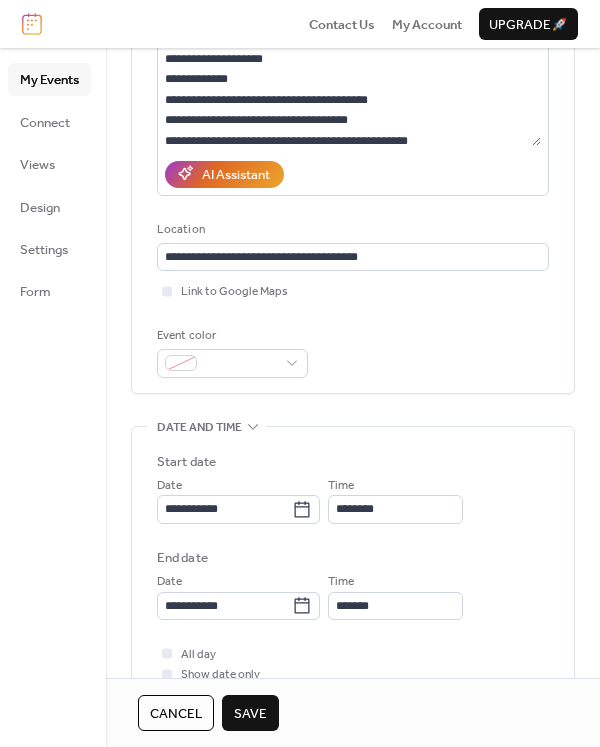 click on "**********" at bounding box center [353, 149] 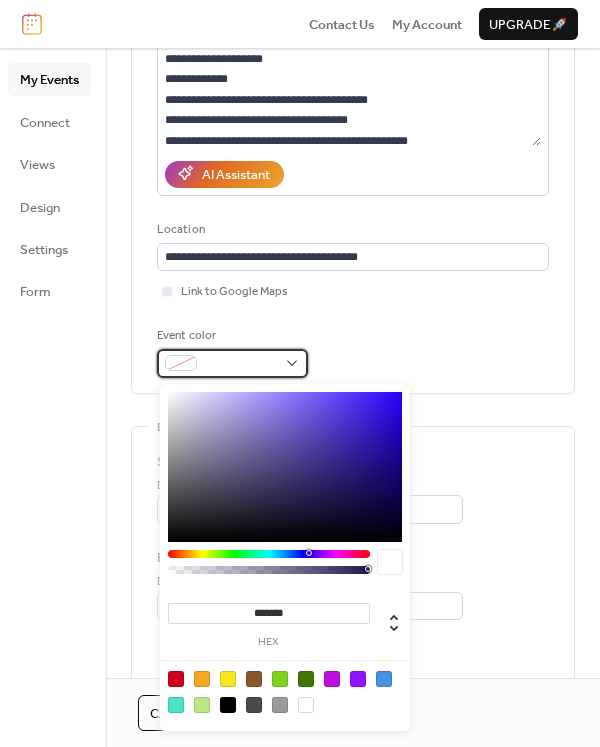 click at bounding box center (232, 363) 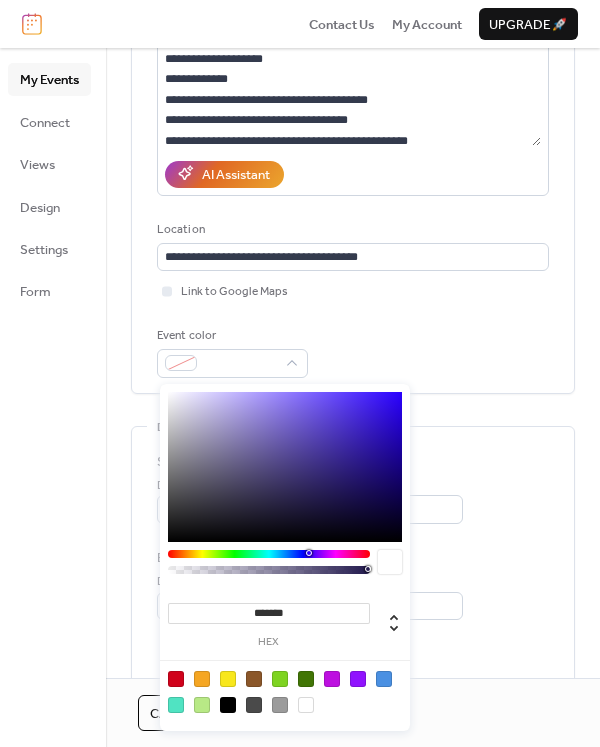 click at bounding box center (280, 679) 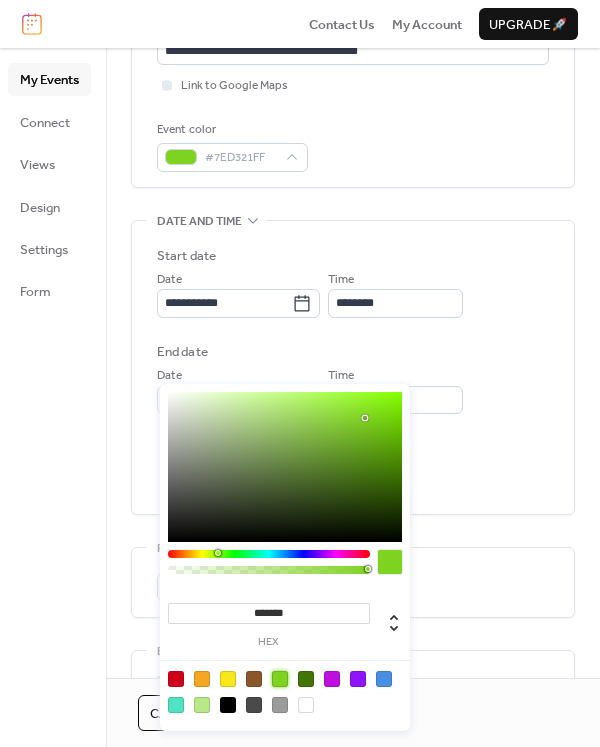 scroll, scrollTop: 473, scrollLeft: 0, axis: vertical 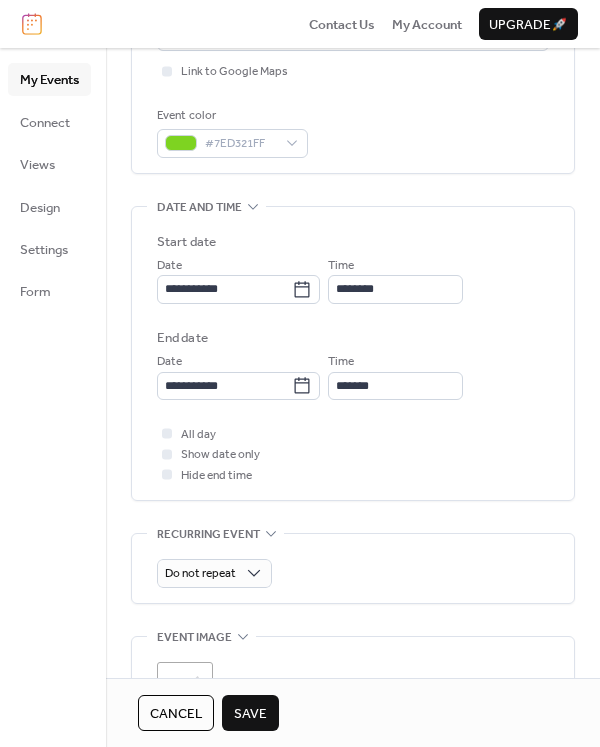 click on "**********" at bounding box center (353, 354) 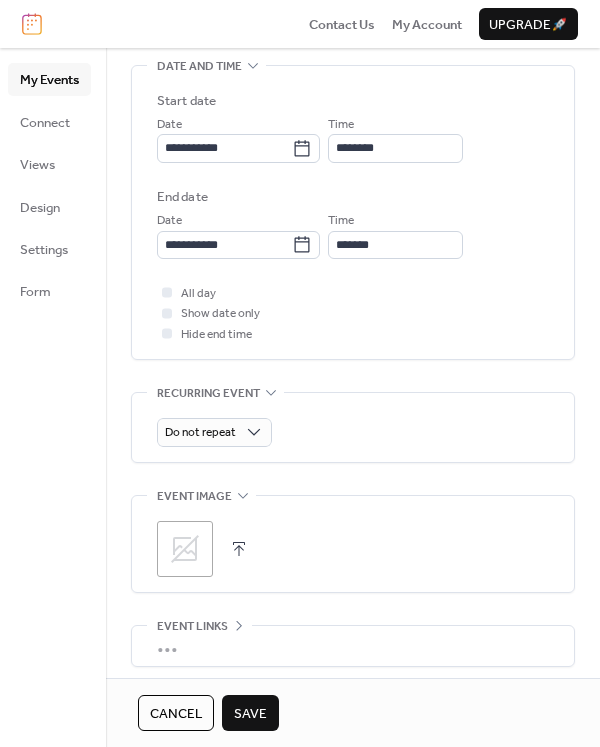 scroll, scrollTop: 625, scrollLeft: 0, axis: vertical 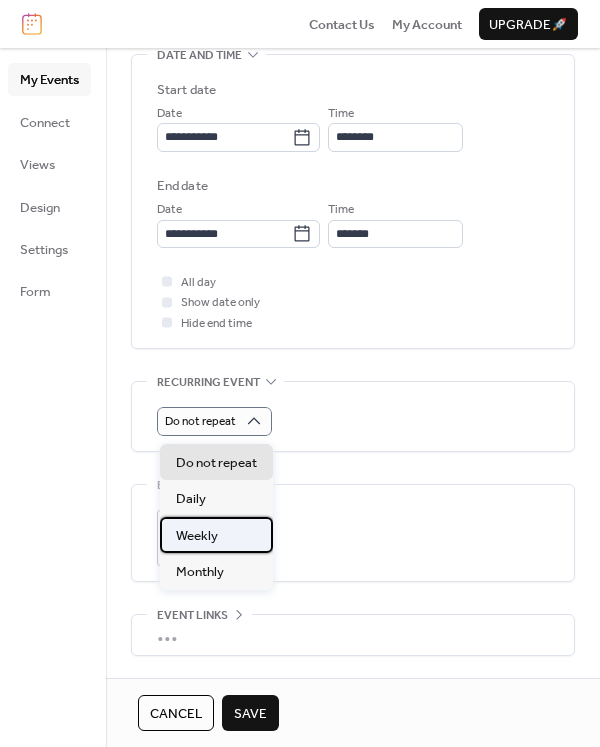 click on "Weekly" at bounding box center (197, 536) 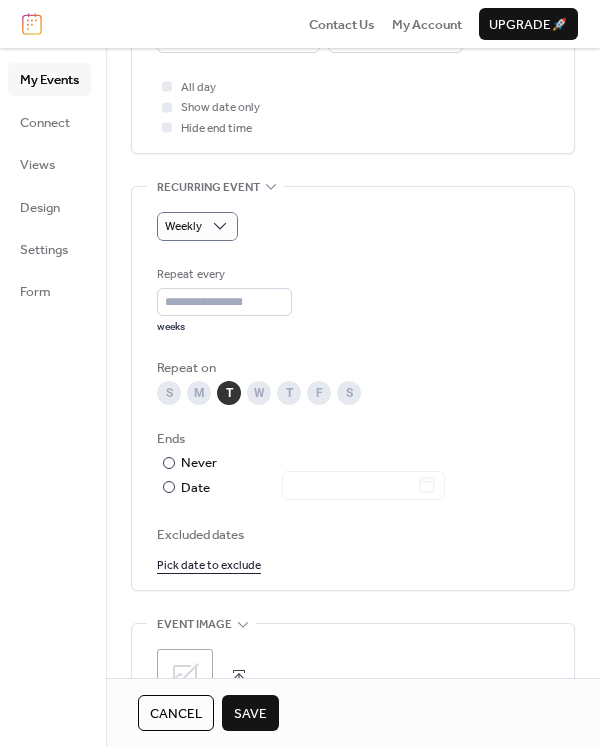 scroll, scrollTop: 896, scrollLeft: 0, axis: vertical 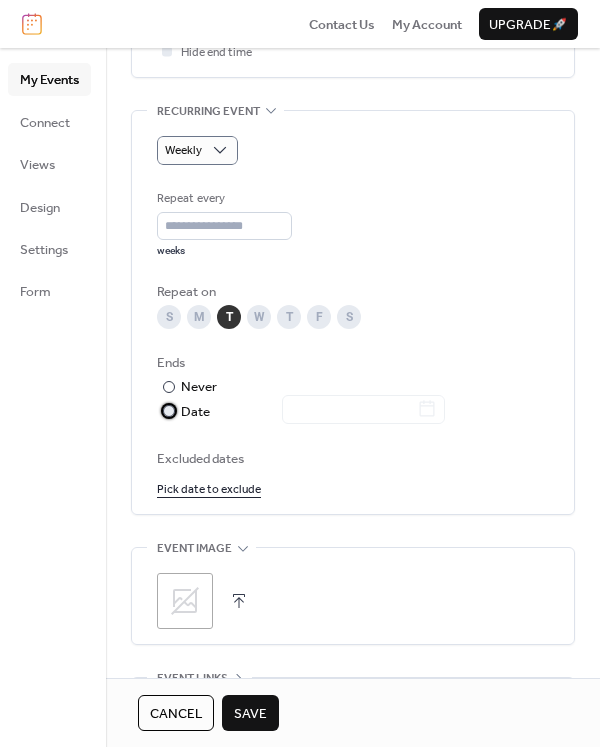 click at bounding box center [351, 410] 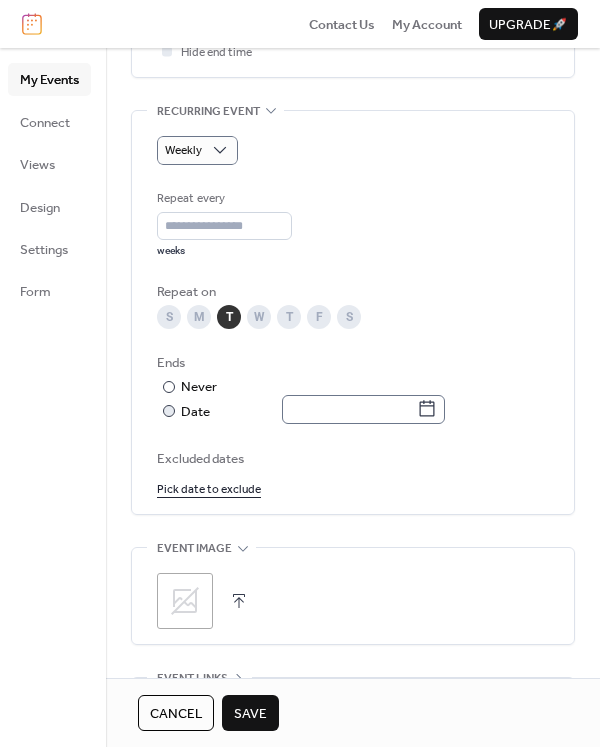 click 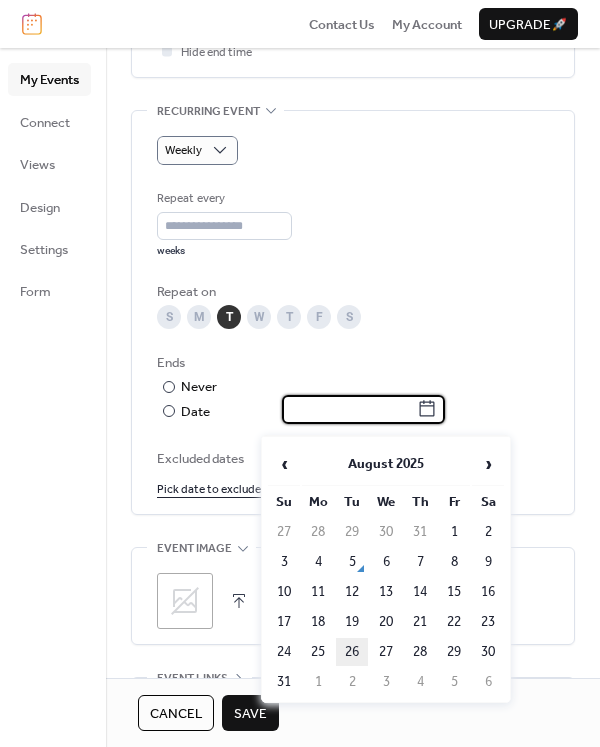click on "26" at bounding box center (352, 652) 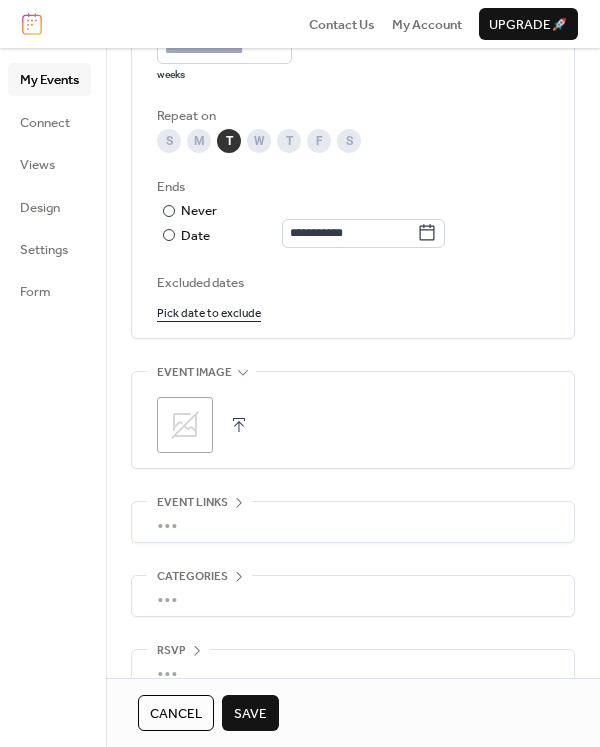 scroll, scrollTop: 1098, scrollLeft: 0, axis: vertical 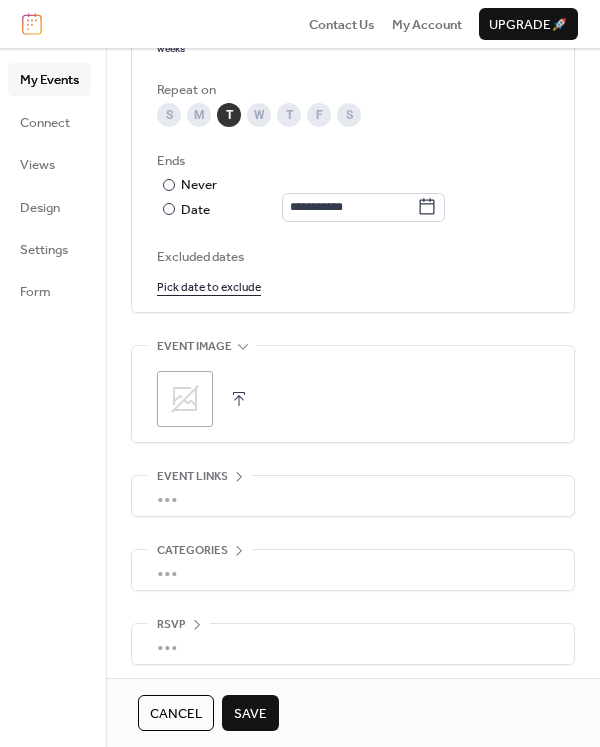 click at bounding box center [239, 399] 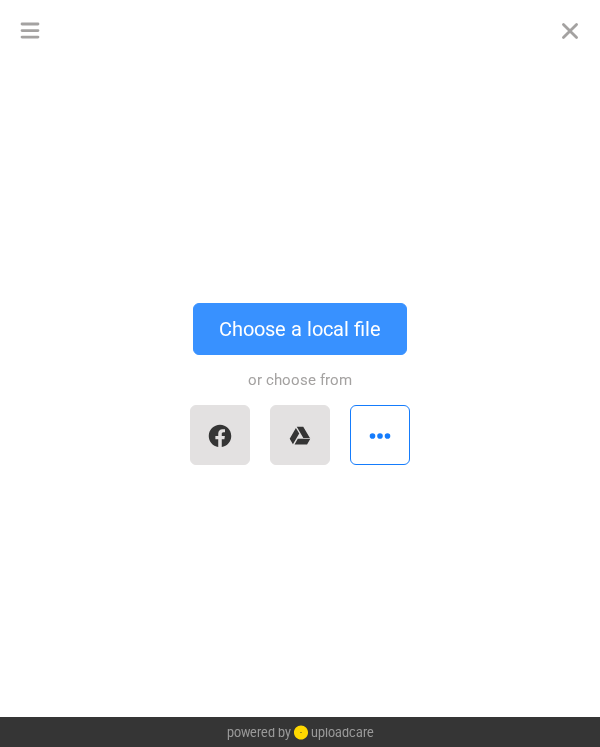 click on "Choose a local file" at bounding box center (300, 329) 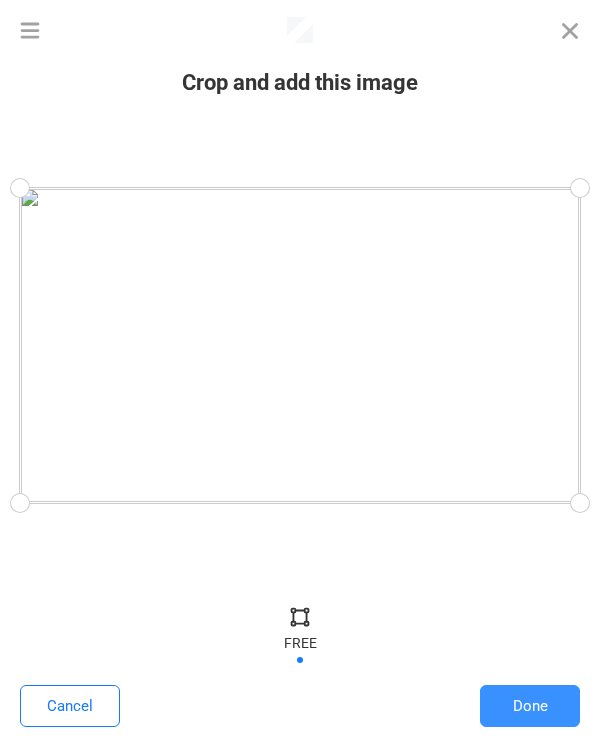 click on "Done" at bounding box center [530, 706] 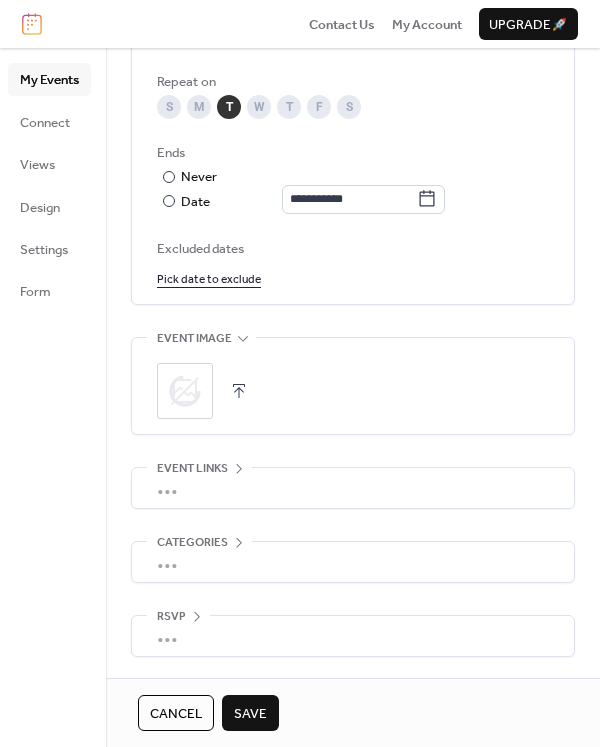 scroll, scrollTop: 1111, scrollLeft: 0, axis: vertical 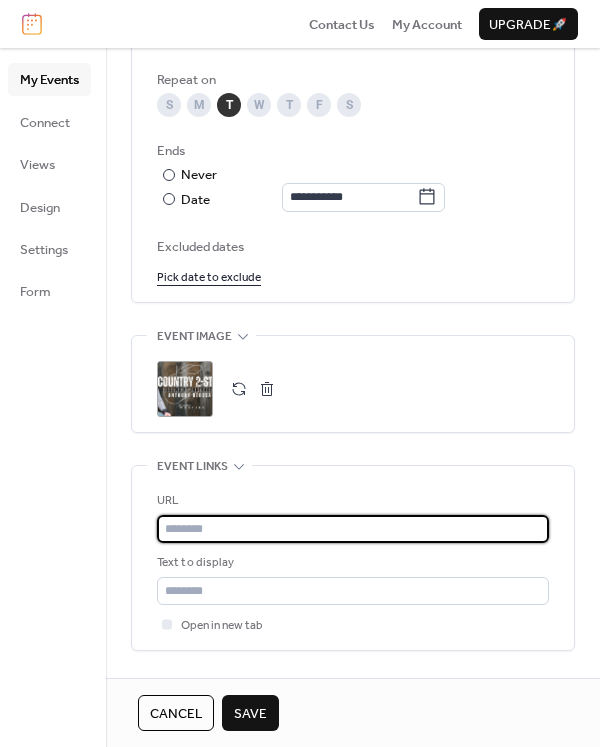 click at bounding box center (353, 529) 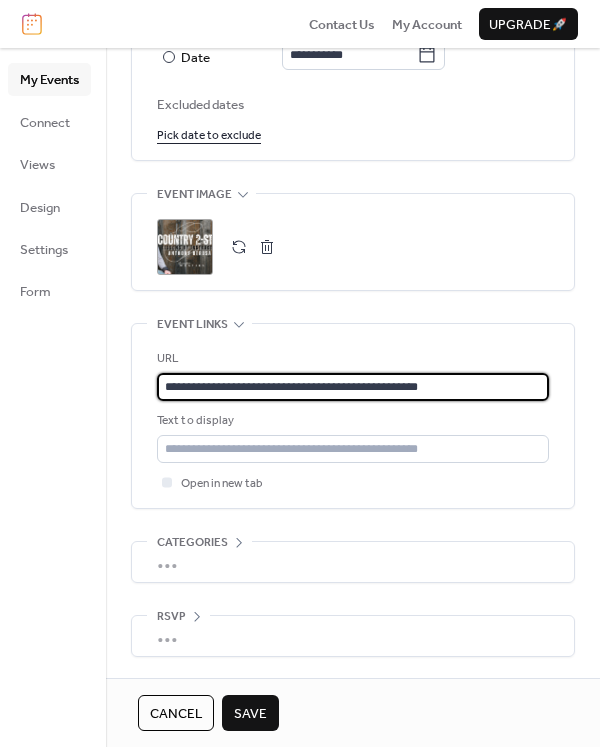 scroll, scrollTop: 1259, scrollLeft: 0, axis: vertical 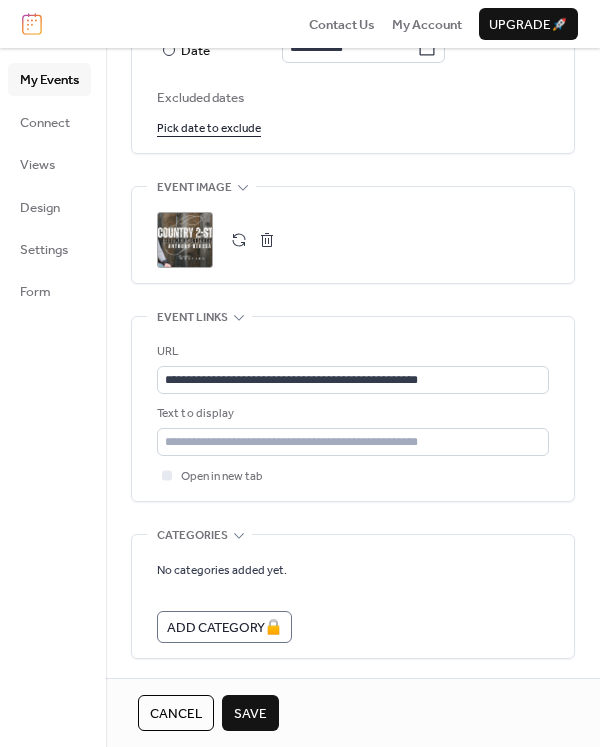 click on "Save" at bounding box center (250, 713) 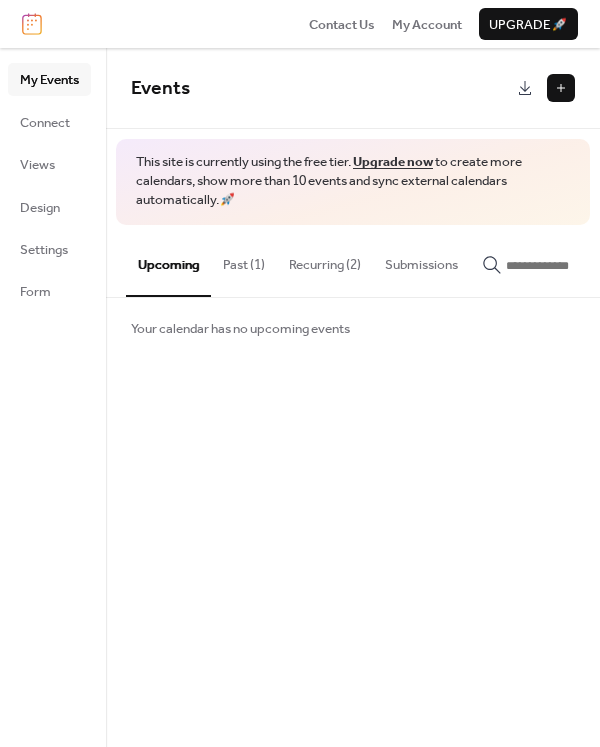 click at bounding box center [561, 88] 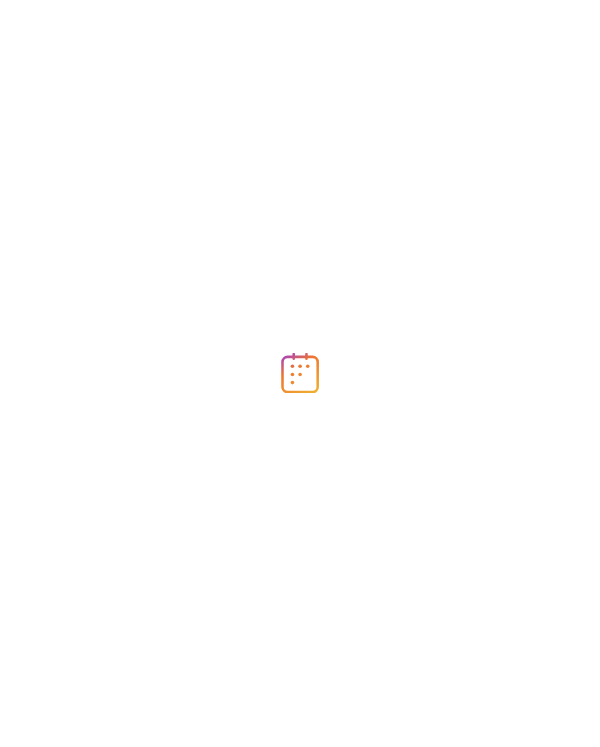 scroll, scrollTop: 0, scrollLeft: 0, axis: both 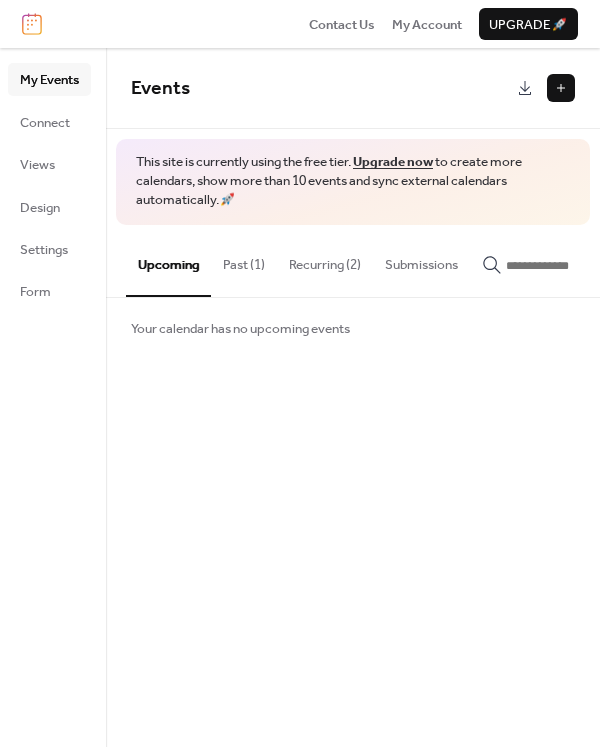 click on "Recurring (2)" at bounding box center [325, 260] 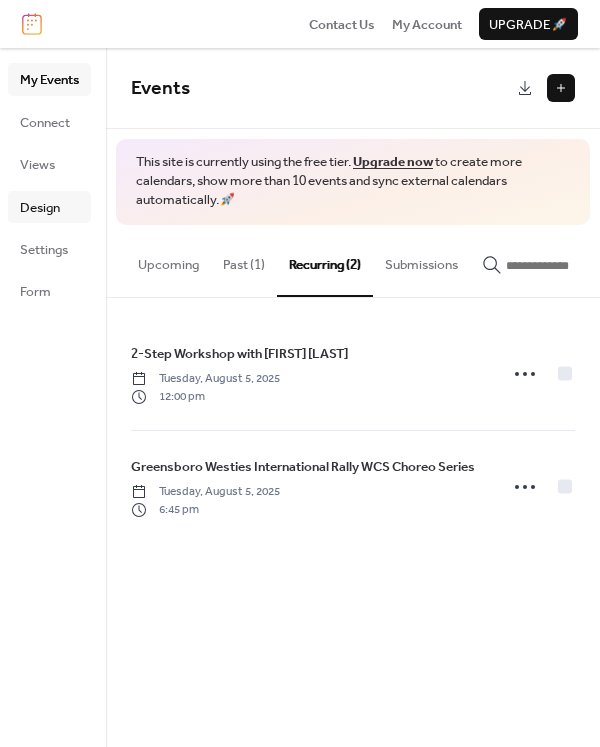 click on "Design" at bounding box center [40, 208] 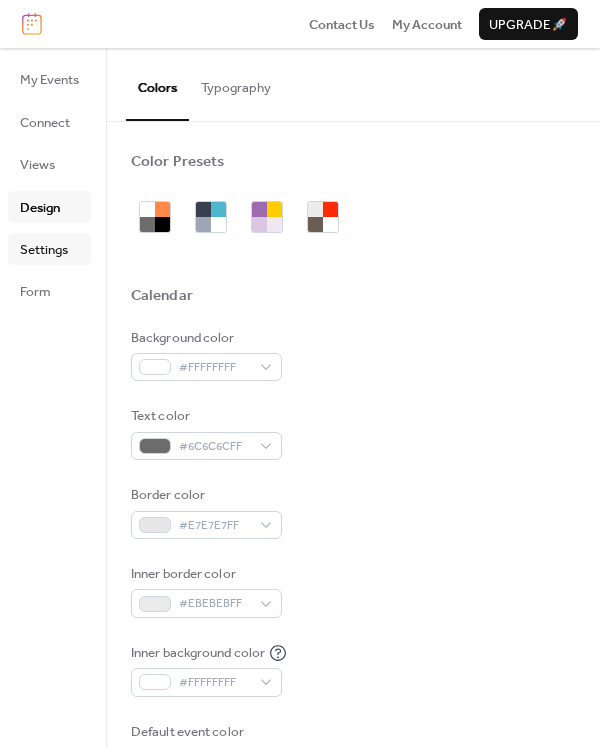 scroll, scrollTop: 0, scrollLeft: 0, axis: both 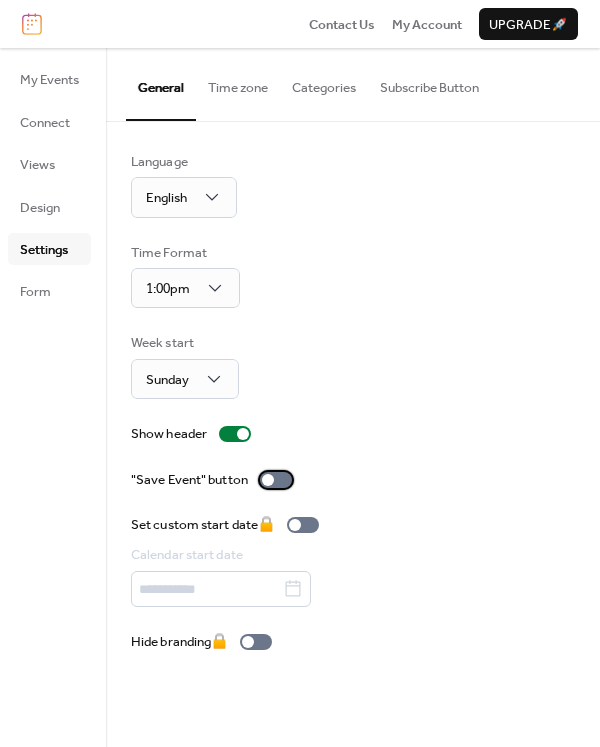 click at bounding box center (276, 480) 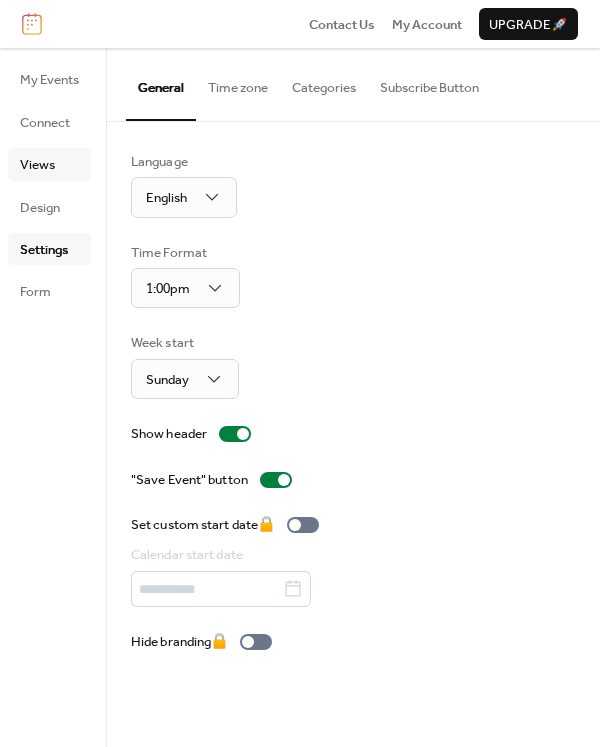 click on "Views" at bounding box center [37, 165] 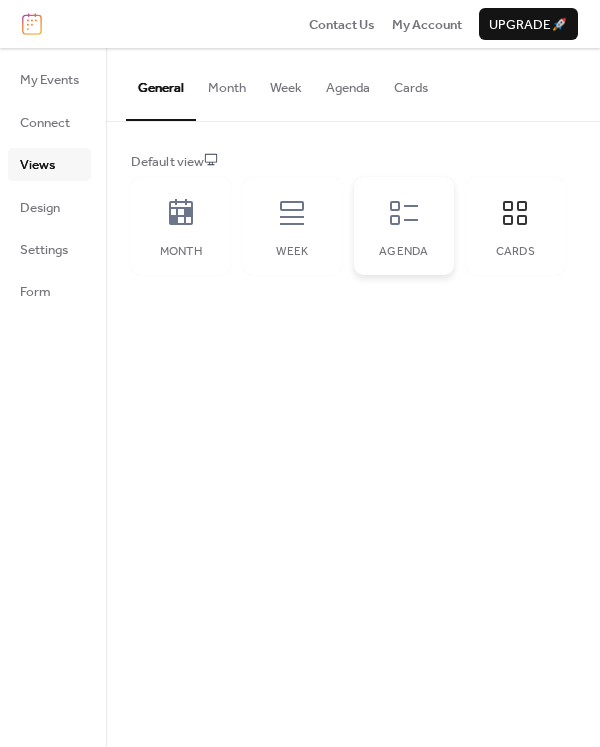 click 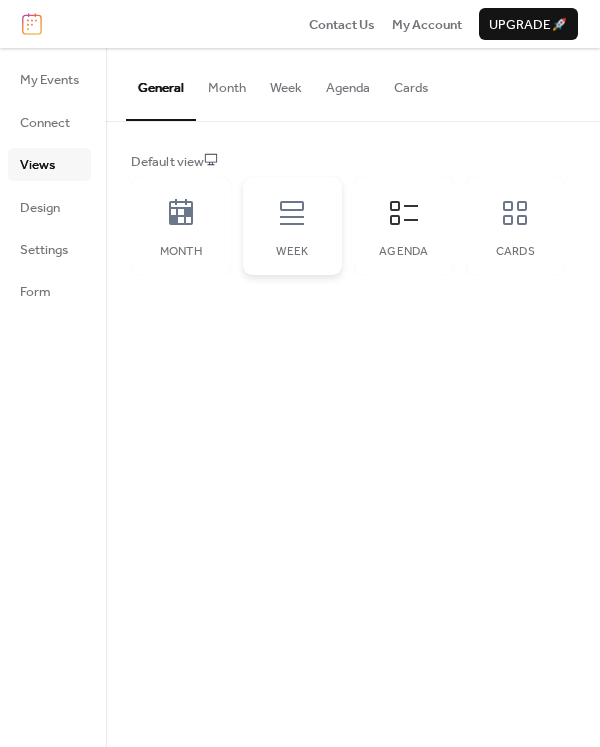 click 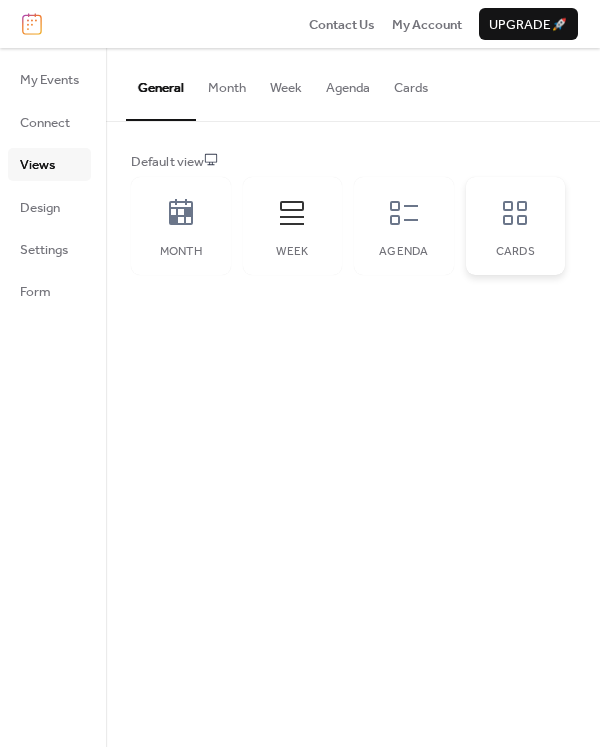 click 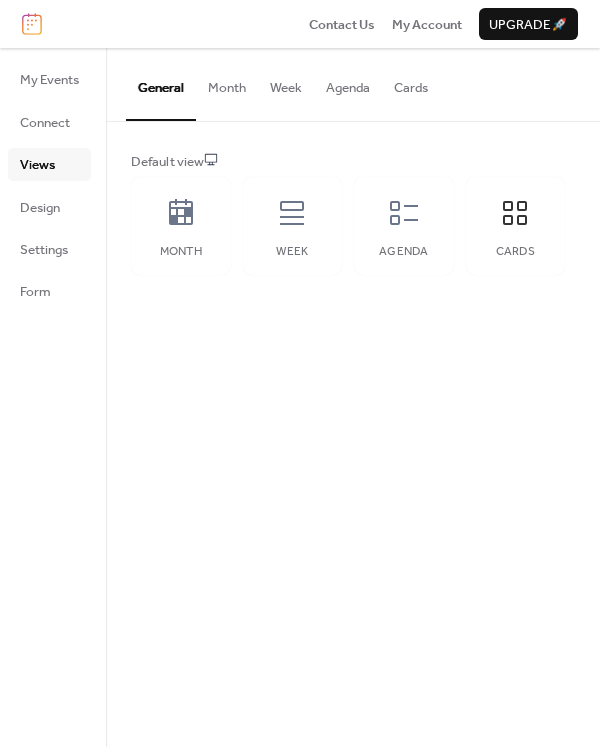 click on "Cards" at bounding box center (411, 83) 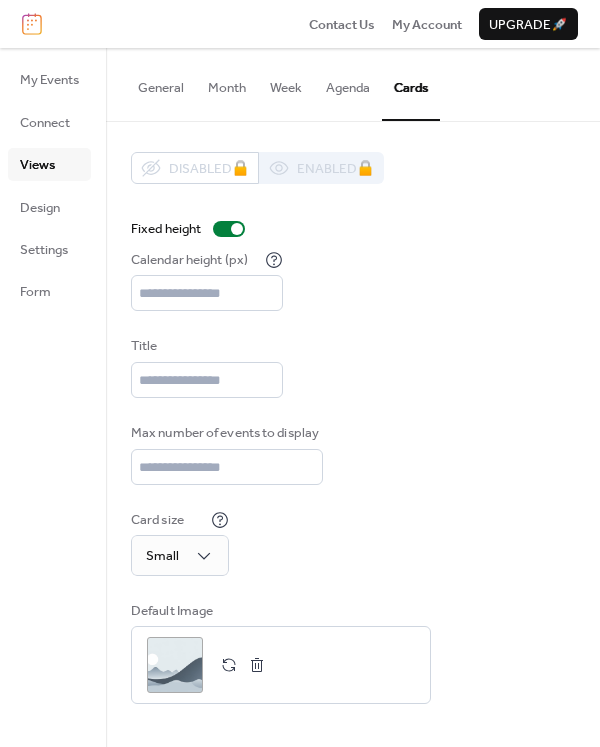 scroll, scrollTop: 3, scrollLeft: 0, axis: vertical 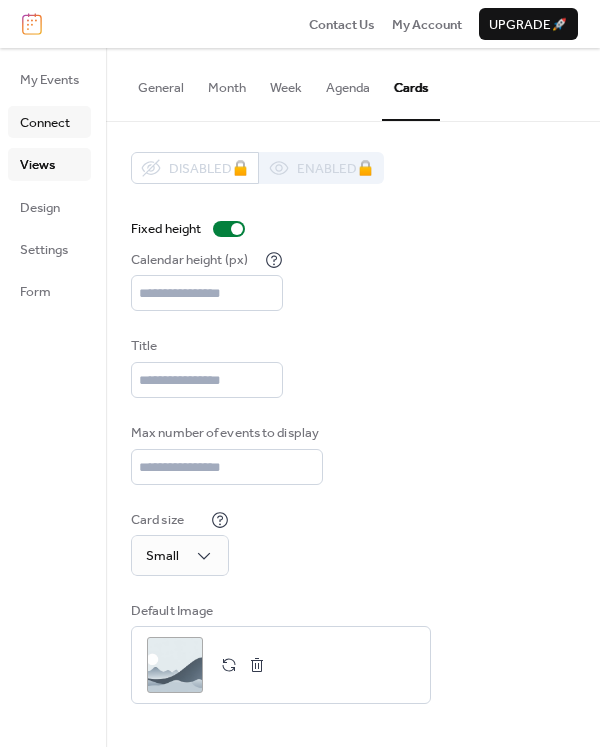 click on "Connect" at bounding box center (45, 123) 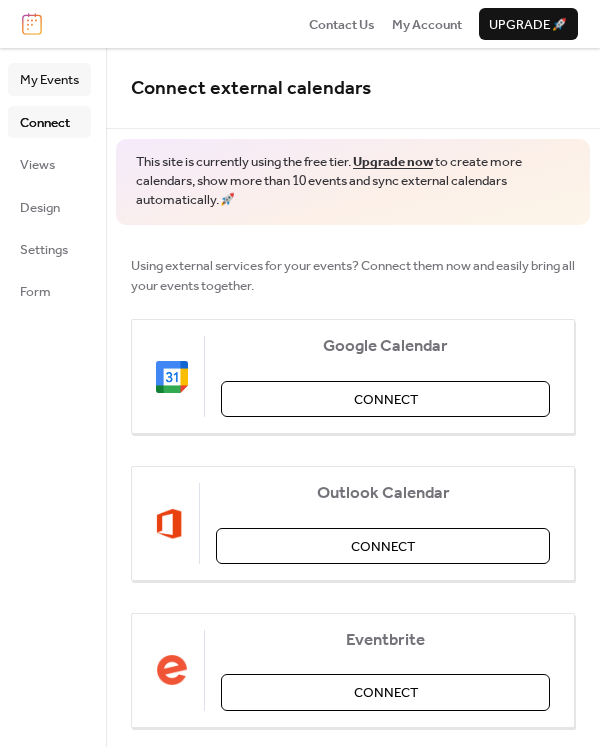 scroll, scrollTop: 0, scrollLeft: 0, axis: both 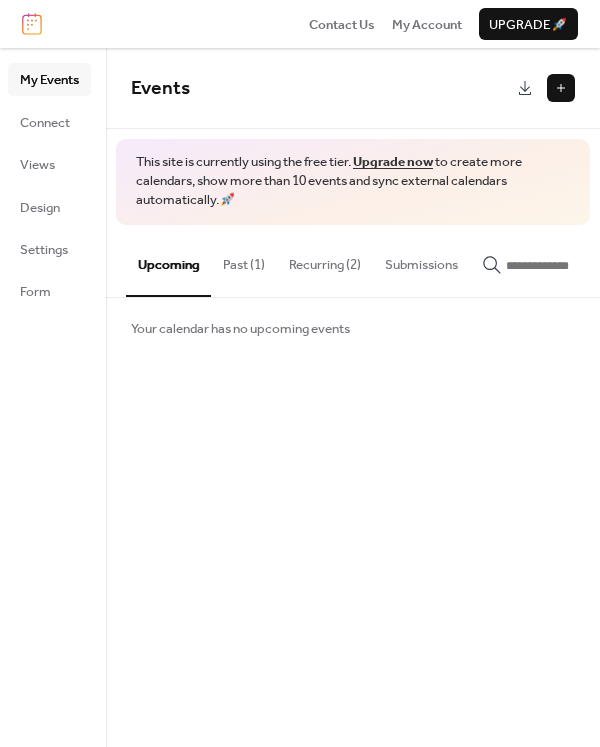 click at bounding box center [561, 88] 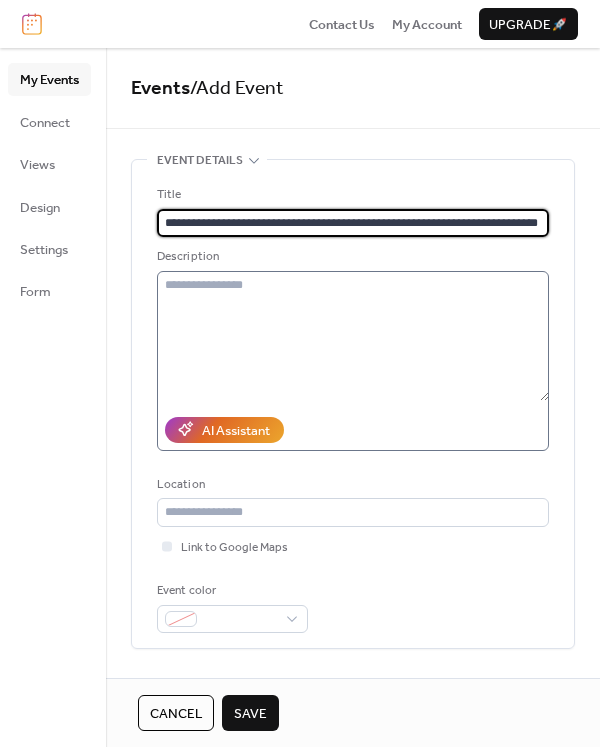 type on "**********" 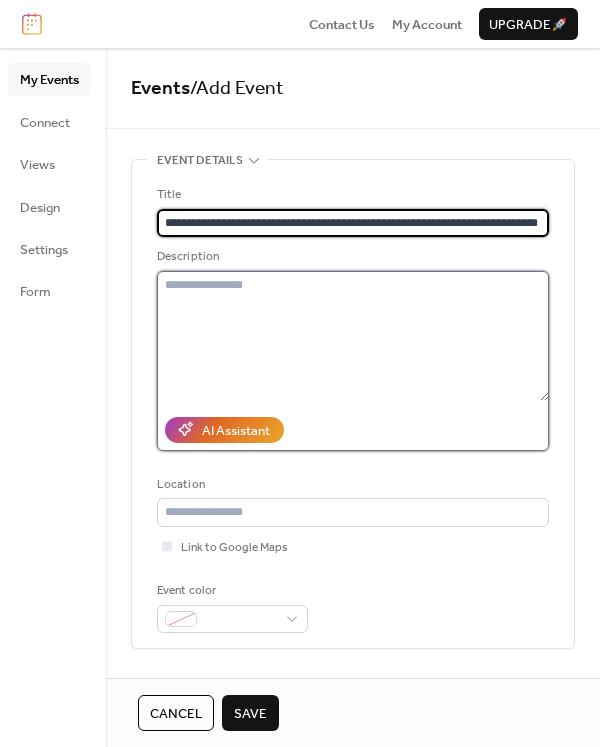 click at bounding box center (353, 336) 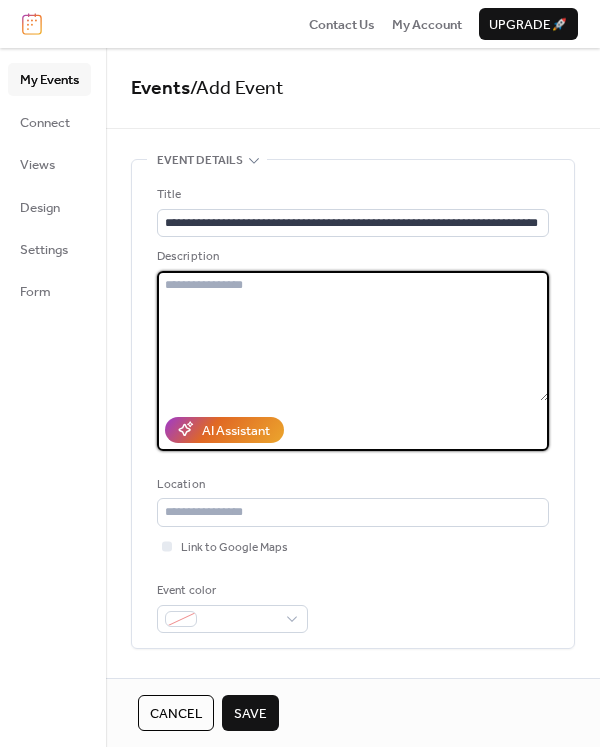 paste on "**********" 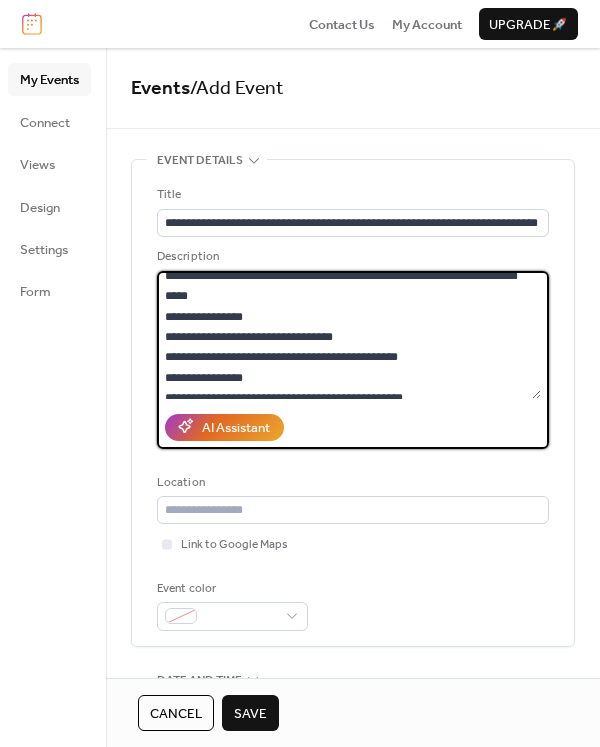 scroll, scrollTop: 178, scrollLeft: 0, axis: vertical 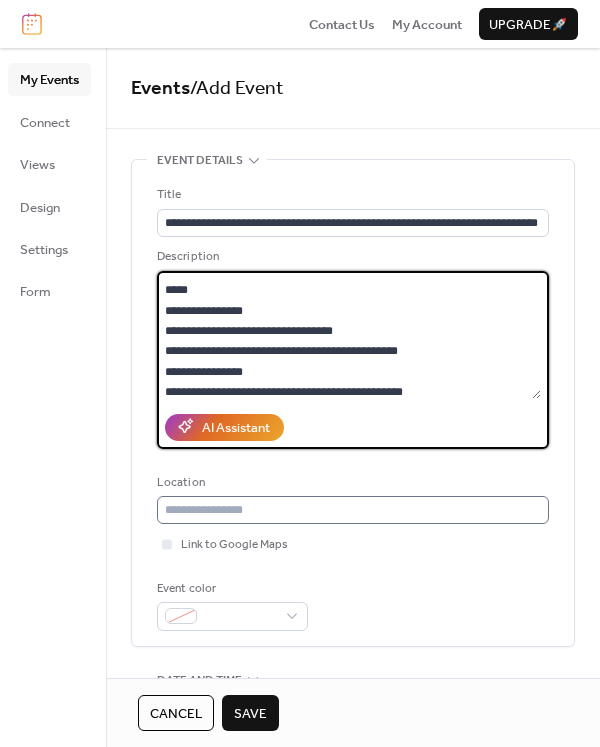 type on "**********" 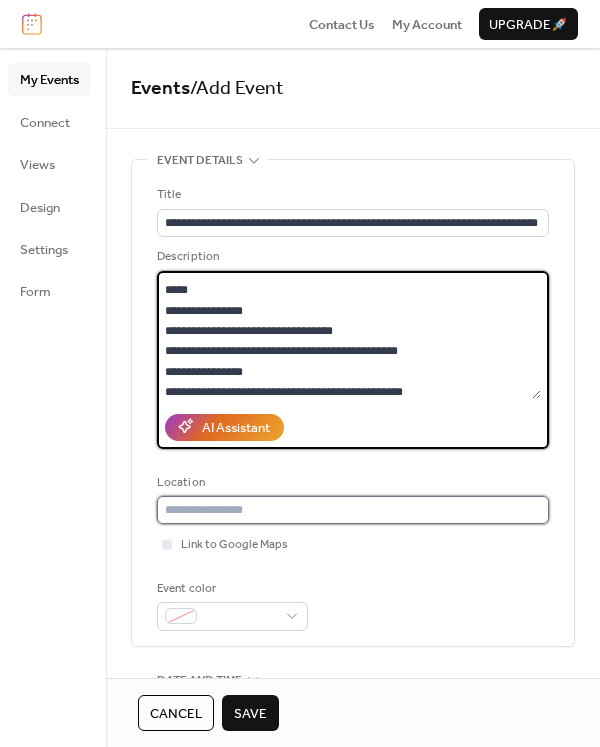 click at bounding box center (353, 510) 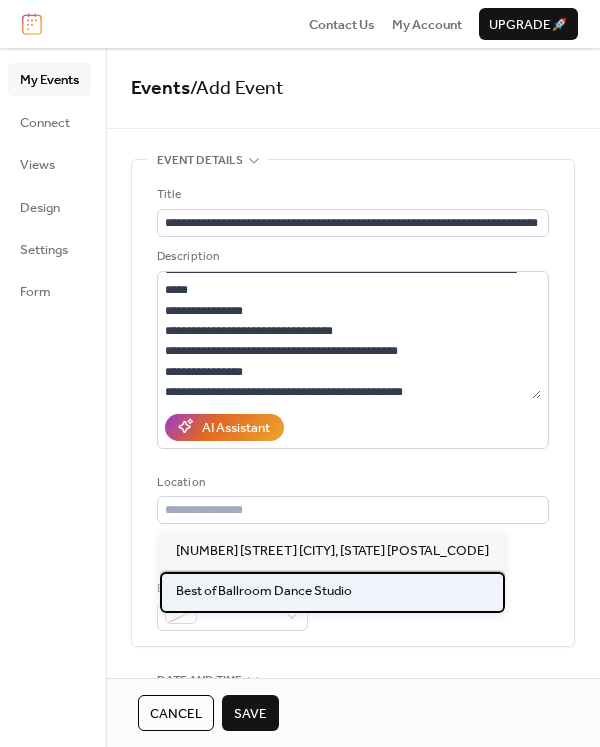 click on "Best of Ballroom Dance Studio" at bounding box center (264, 591) 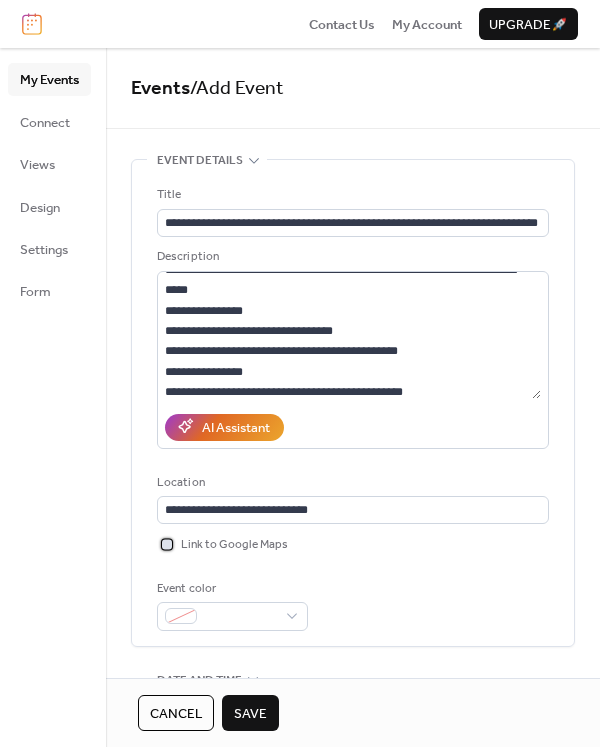 click at bounding box center (167, 544) 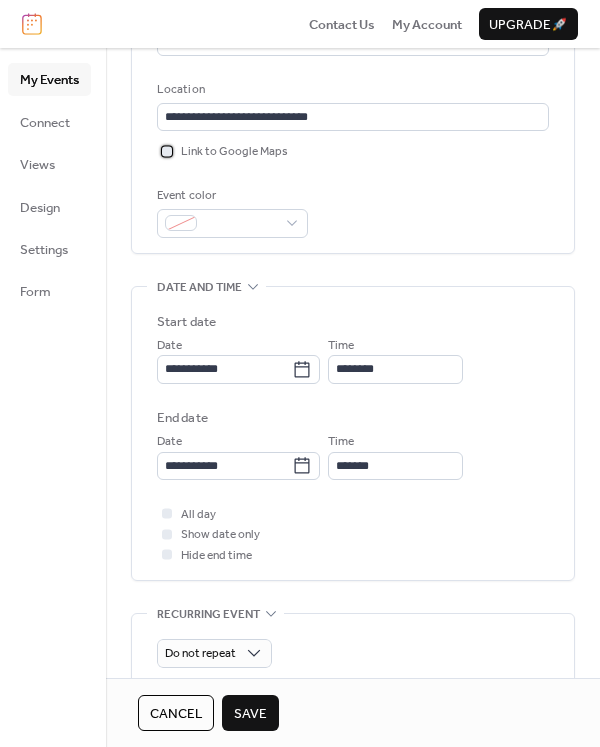 scroll, scrollTop: 394, scrollLeft: 0, axis: vertical 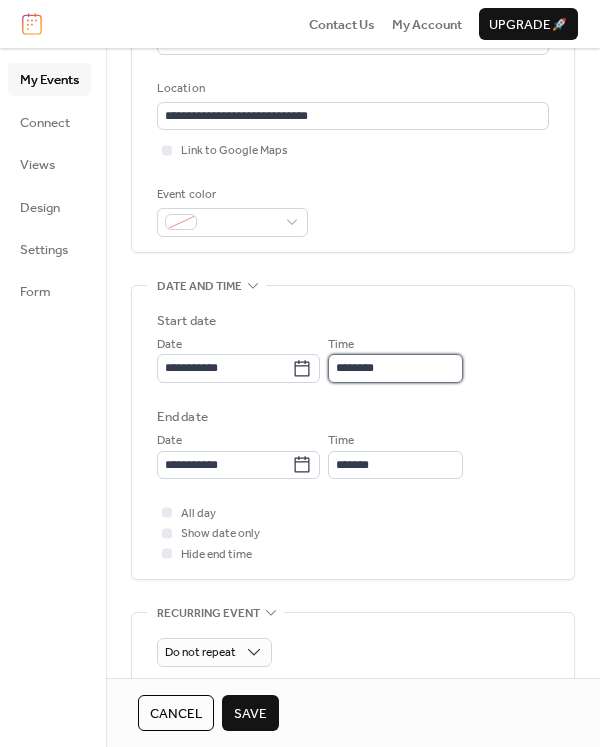 click on "********" at bounding box center (395, 368) 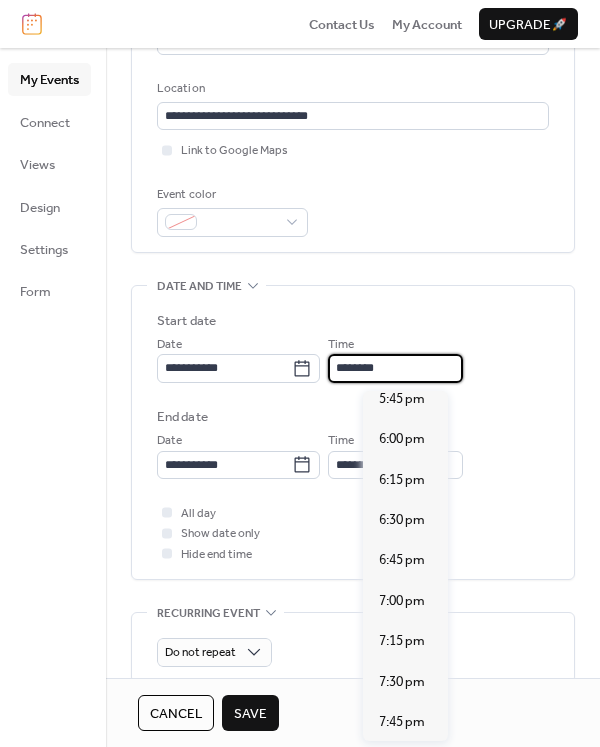 scroll, scrollTop: 2896, scrollLeft: 0, axis: vertical 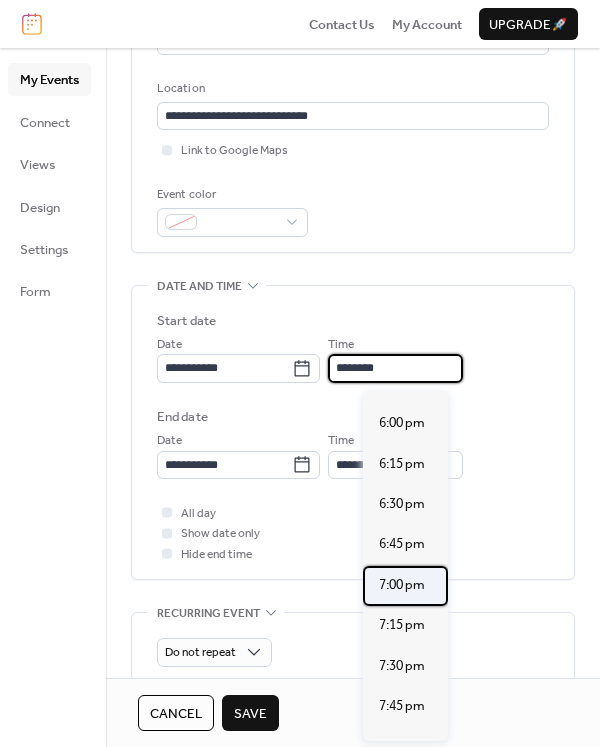 click on "7:00 pm" at bounding box center (402, 585) 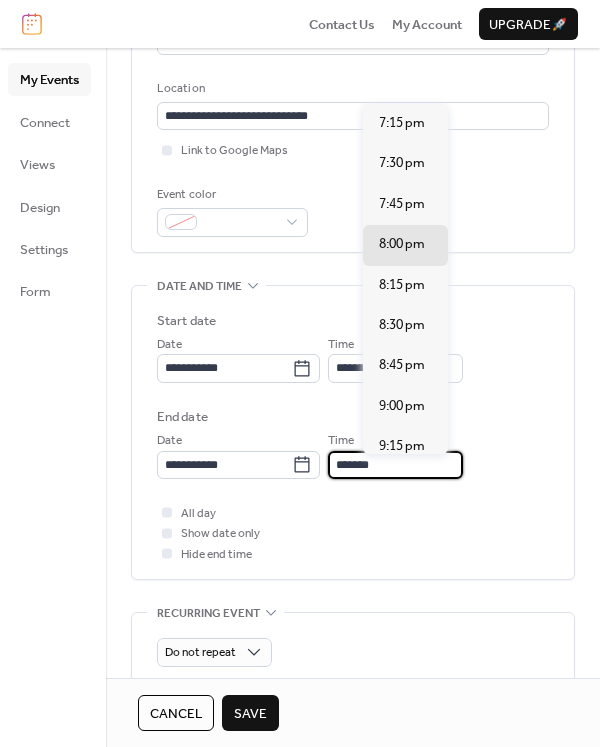 click on "*******" at bounding box center (395, 465) 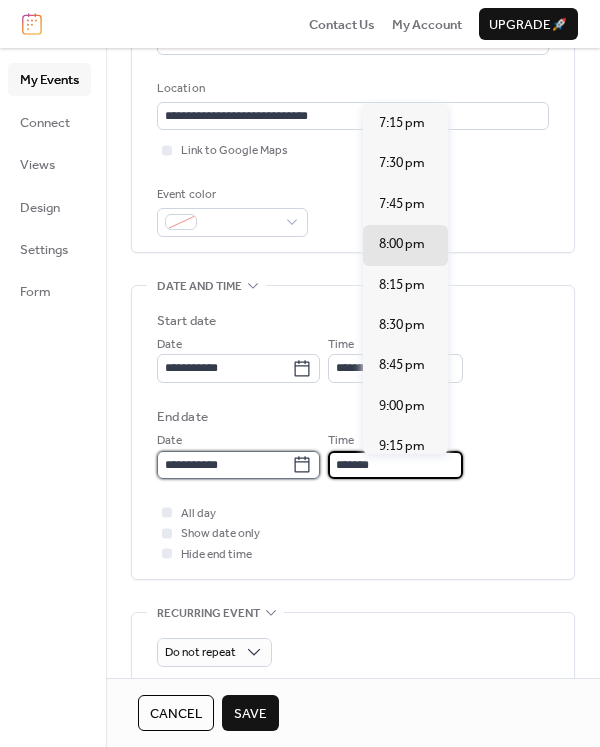 click on "**********" at bounding box center (224, 465) 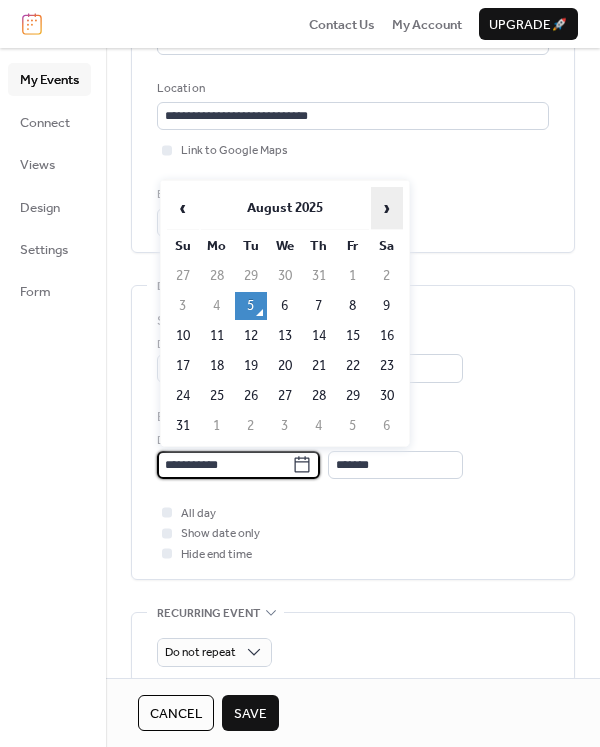 click on "›" at bounding box center (387, 208) 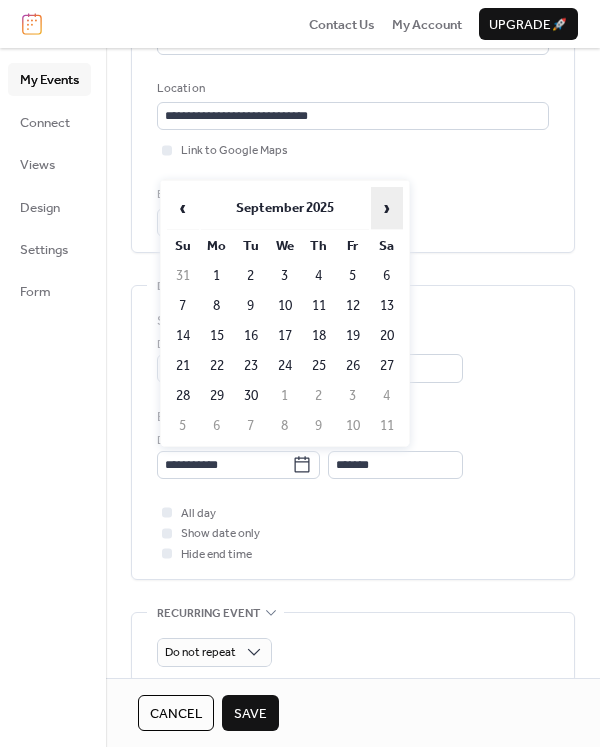 click on "›" at bounding box center [387, 208] 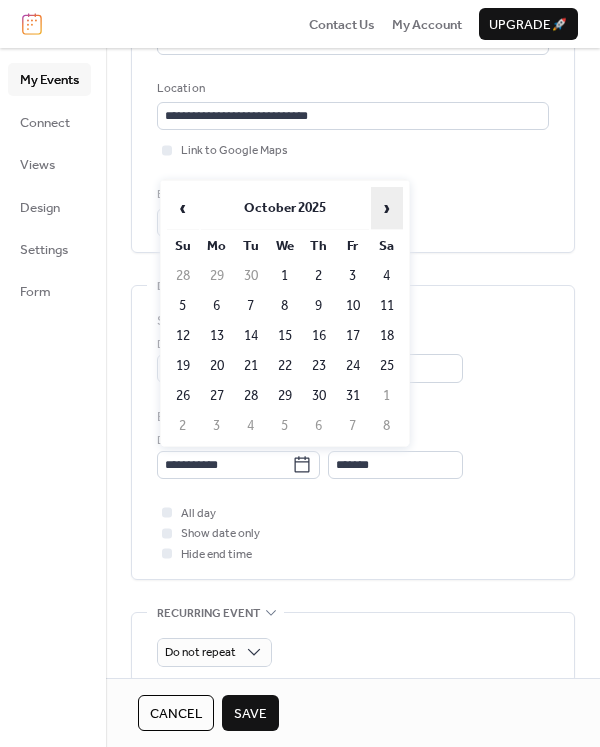 click on "›" at bounding box center [387, 208] 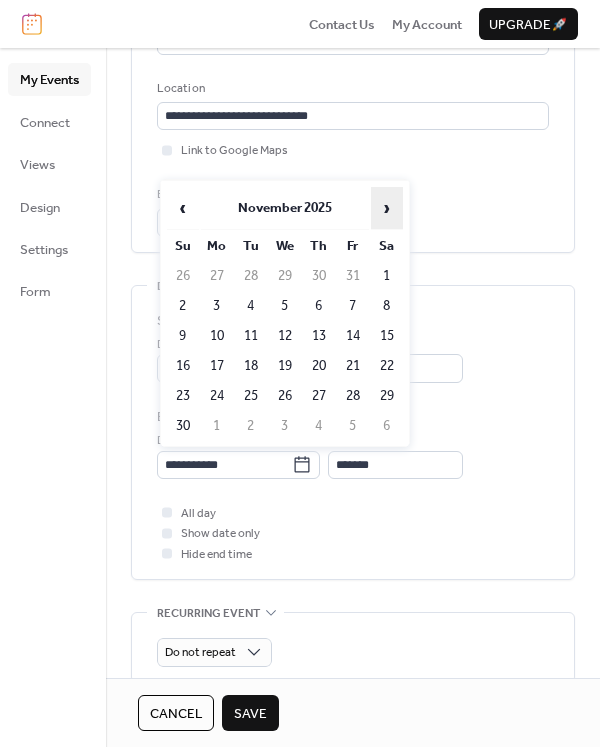 click on "›" at bounding box center [387, 208] 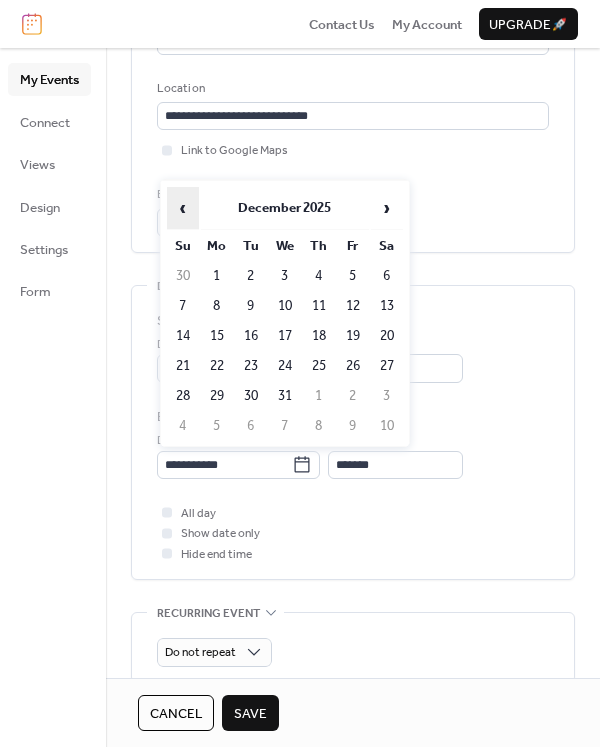 click on "‹" at bounding box center (183, 208) 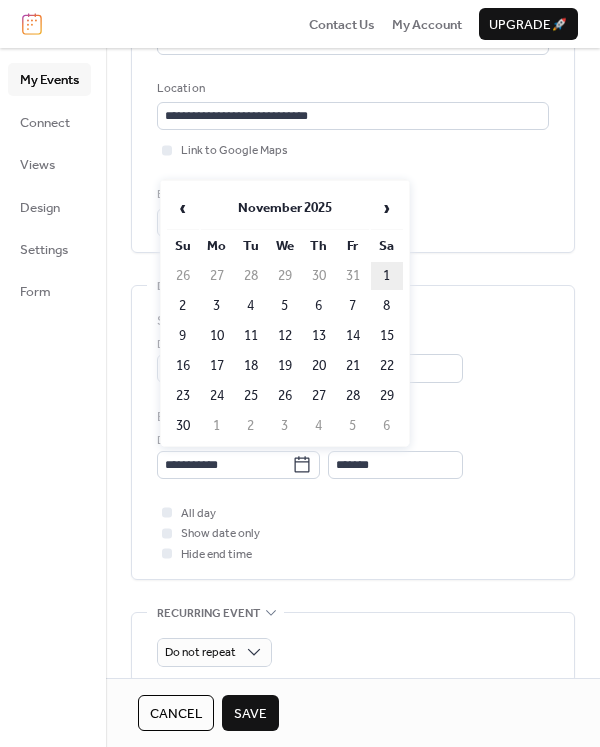 click on "1" at bounding box center (387, 276) 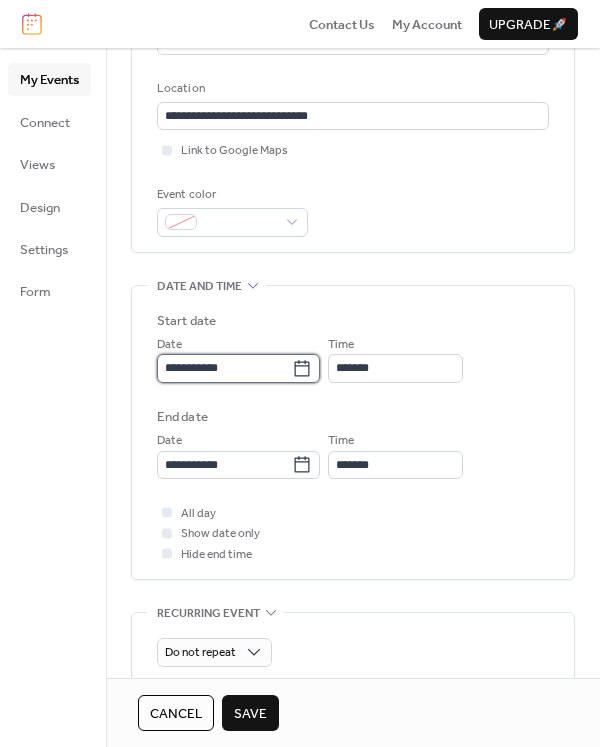 click on "**********" at bounding box center (224, 368) 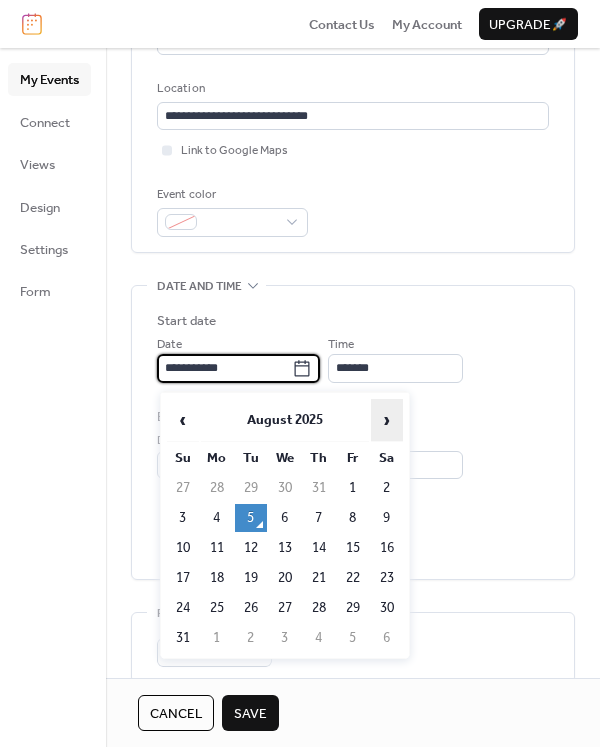 click on "›" at bounding box center [387, 420] 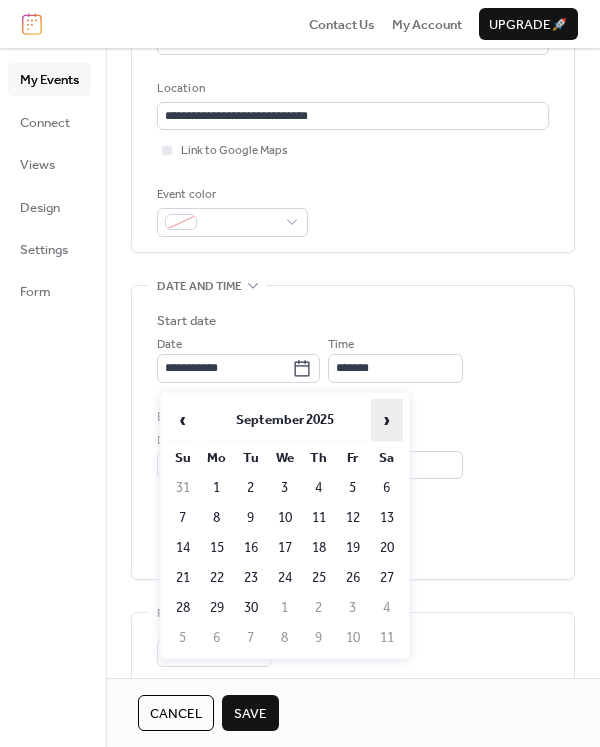click on "›" at bounding box center (387, 420) 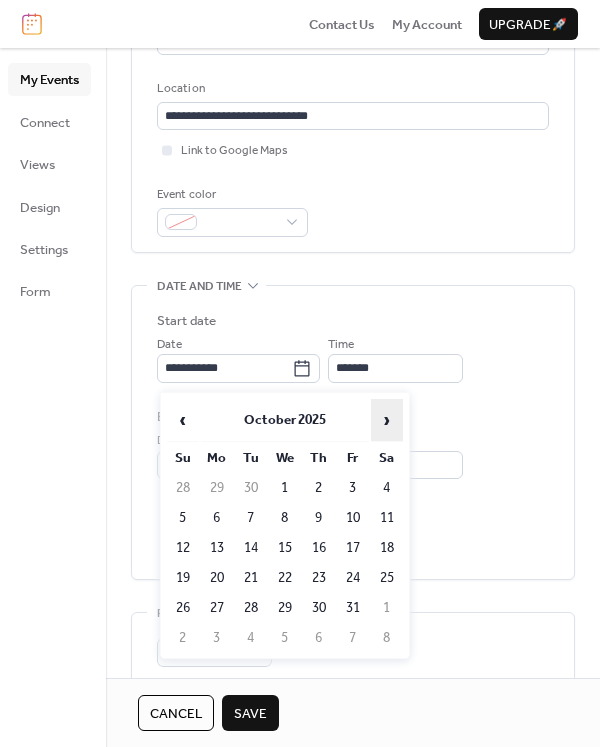 click on "›" at bounding box center (387, 420) 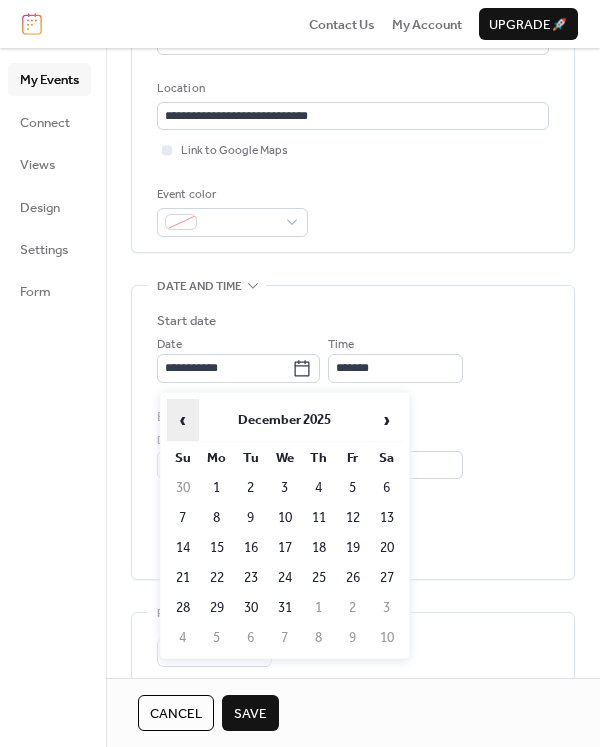 click on "‹" at bounding box center (183, 420) 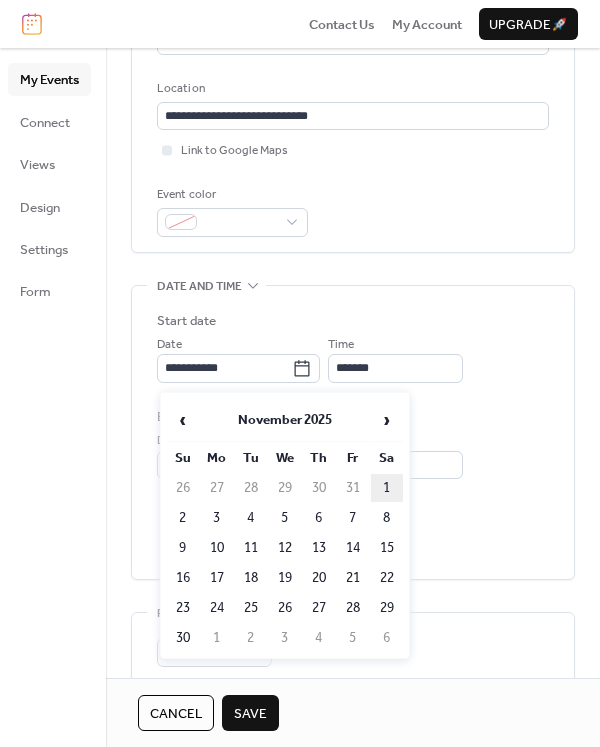 click on "1" at bounding box center [387, 488] 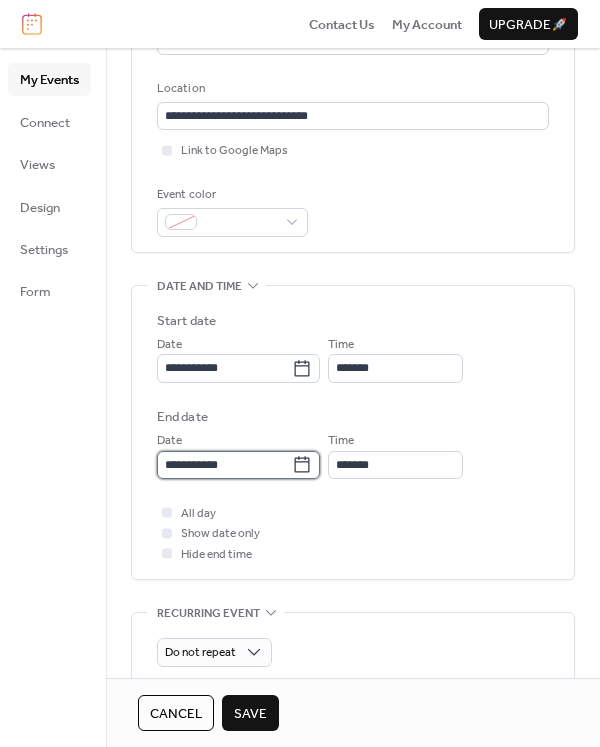 click on "**********" at bounding box center (224, 465) 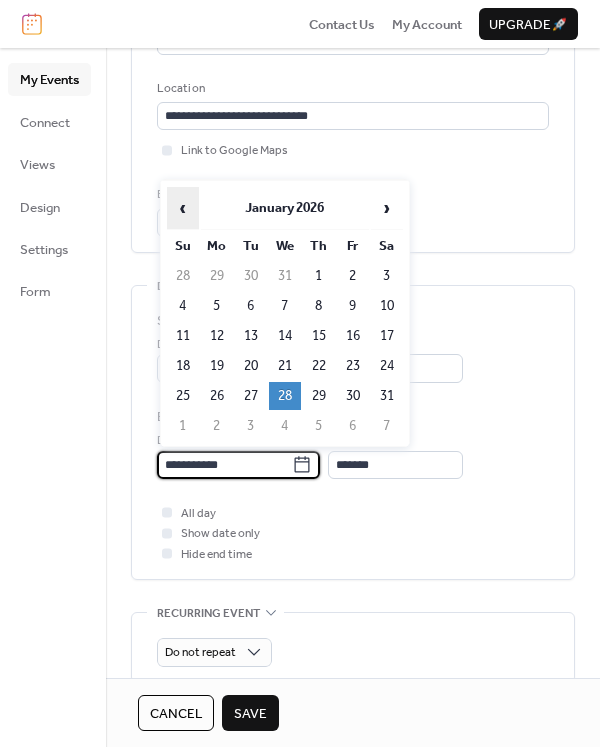 click on "‹" at bounding box center [183, 208] 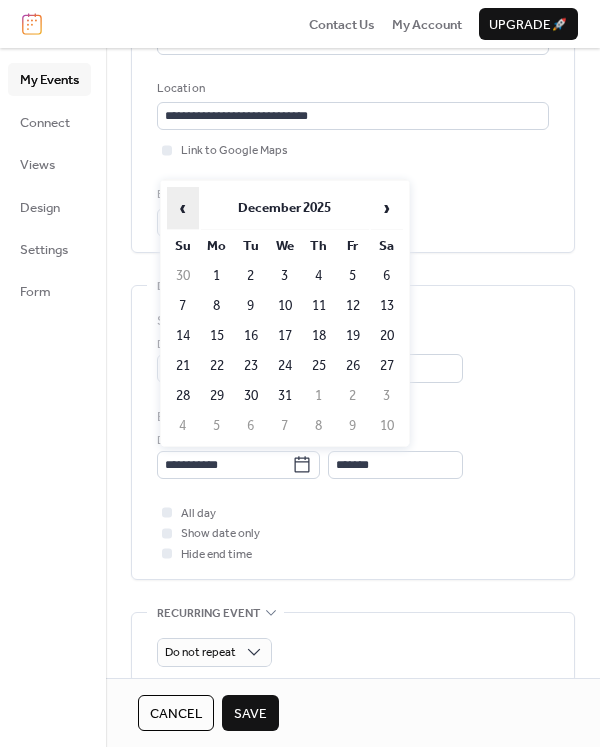 click on "‹" at bounding box center (183, 208) 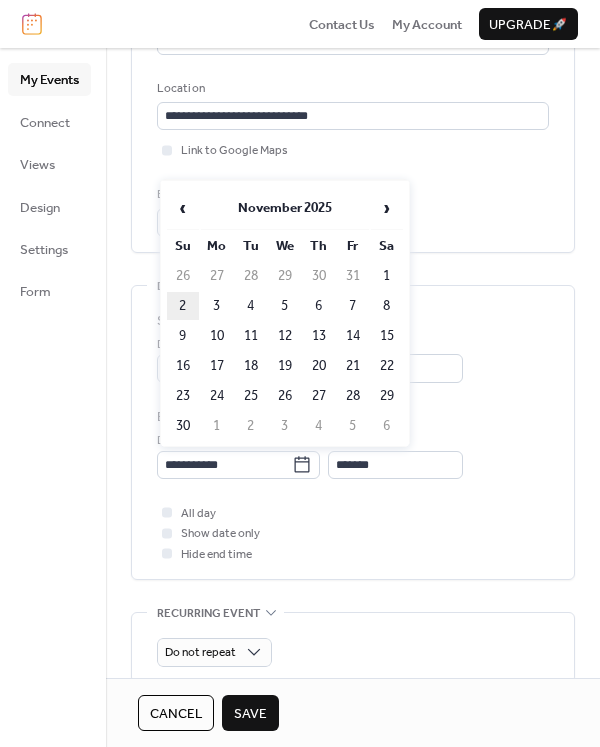 click on "2" at bounding box center (183, 306) 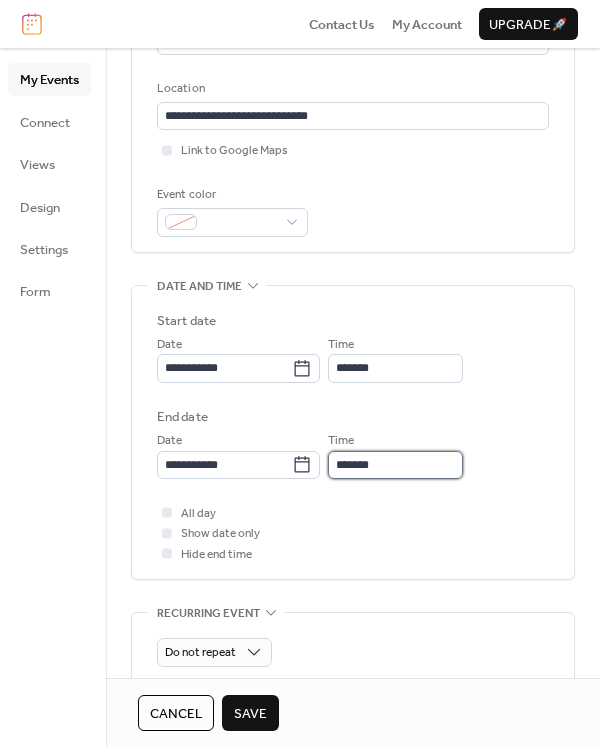 click on "*******" at bounding box center (395, 465) 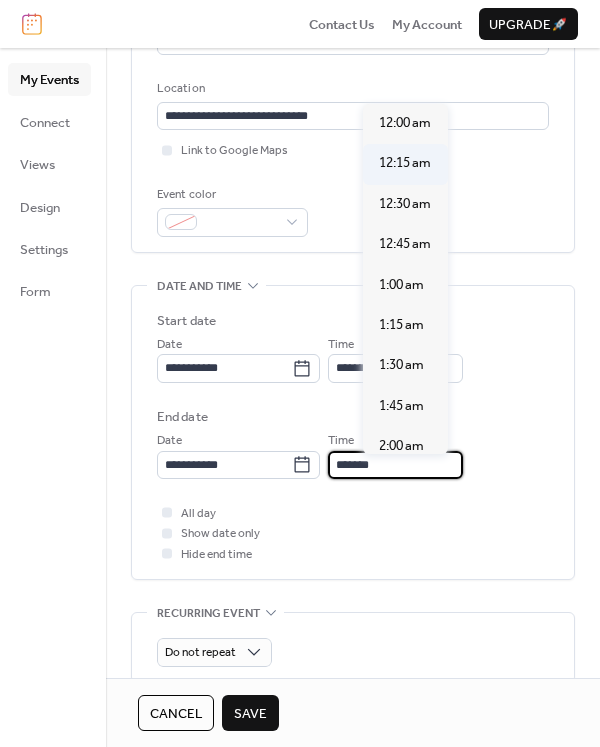 scroll, scrollTop: 0, scrollLeft: 0, axis: both 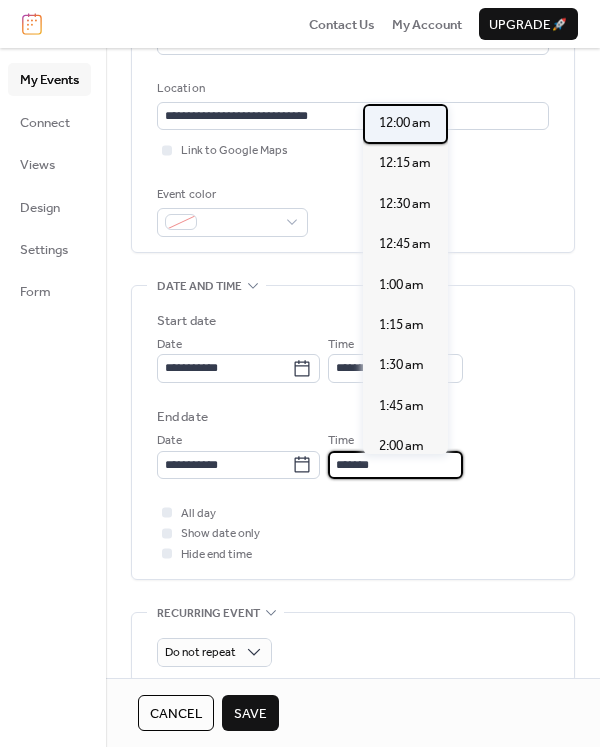 click on "12:00 am" at bounding box center [405, 123] 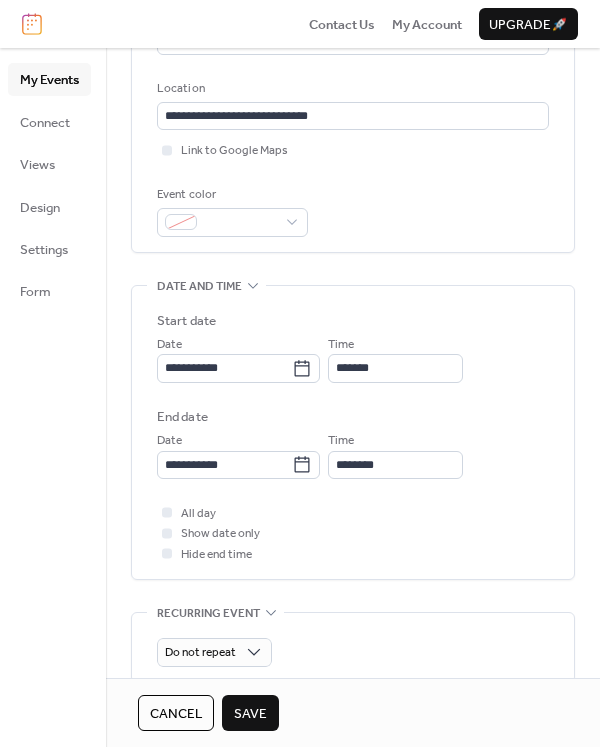 type on "*******" 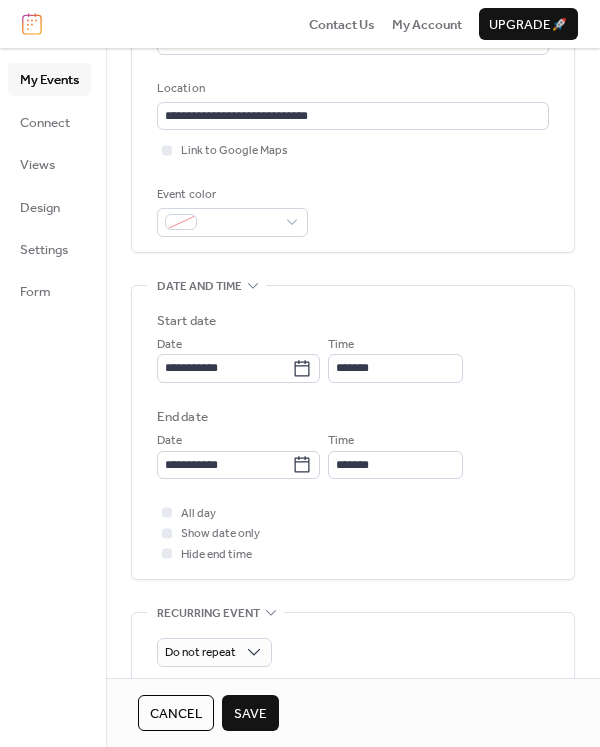 click on "All day Show date only Hide end time" at bounding box center [353, 533] 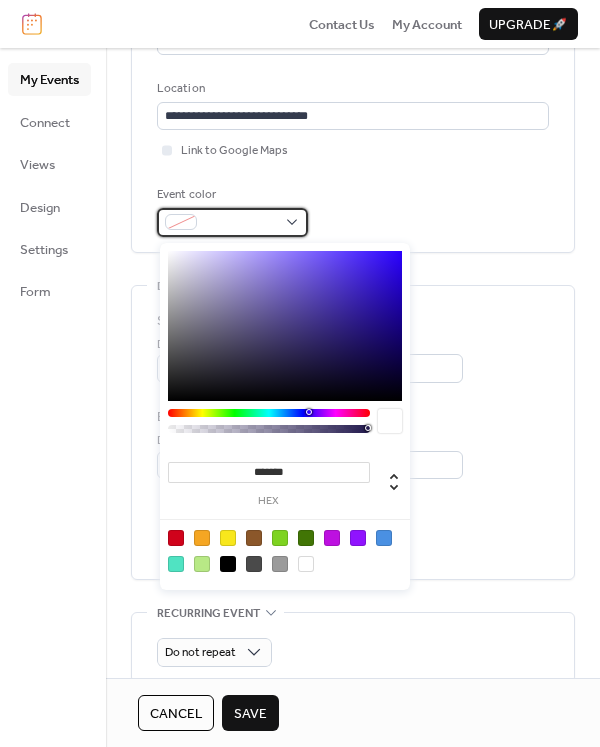 click at bounding box center [232, 222] 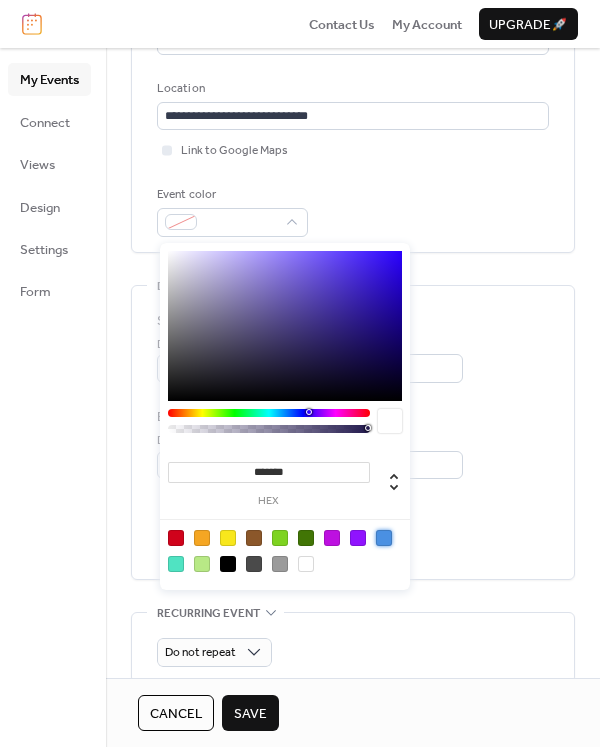 click at bounding box center [384, 538] 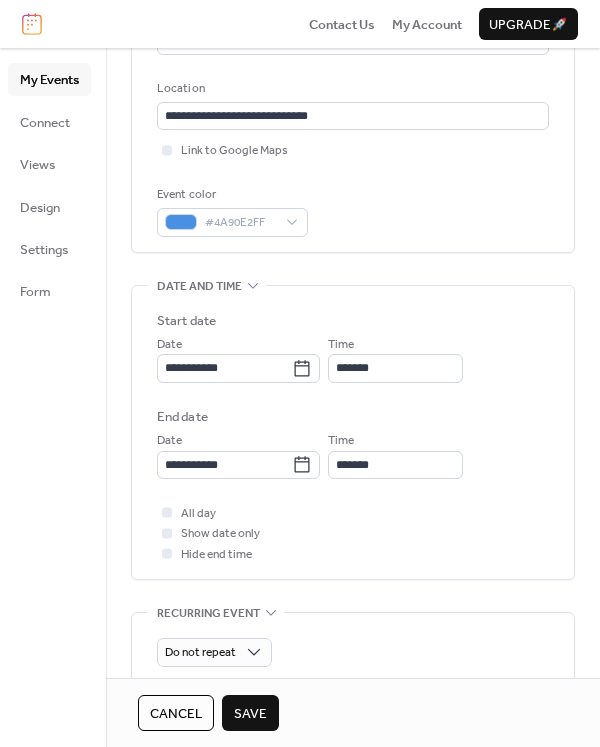 click on "**********" at bounding box center (353, 433) 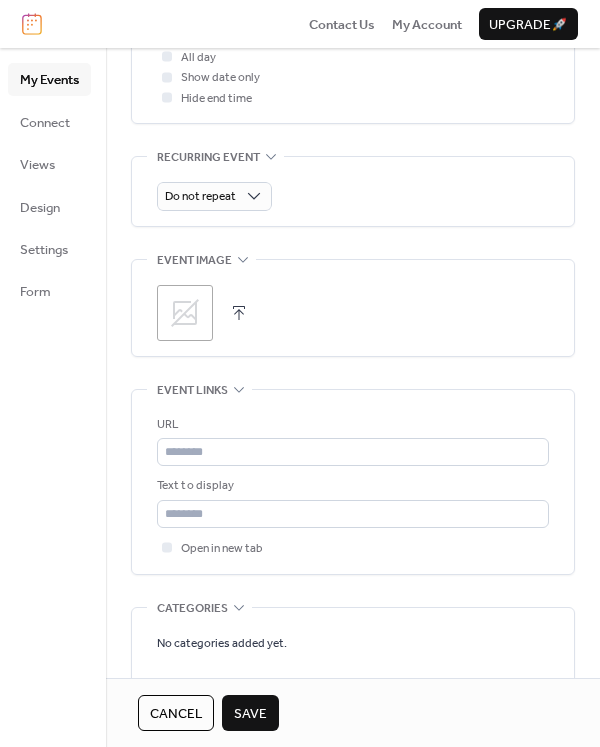 scroll, scrollTop: 865, scrollLeft: 0, axis: vertical 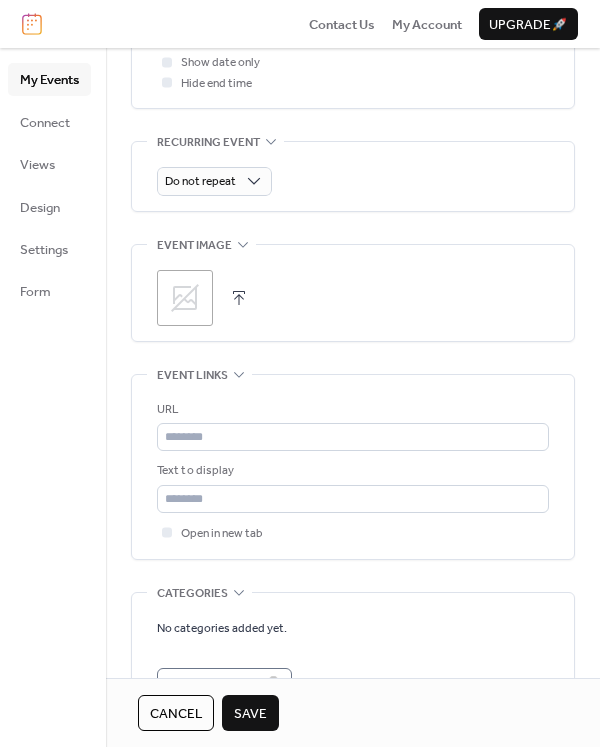 click on ";" at bounding box center [353, 298] 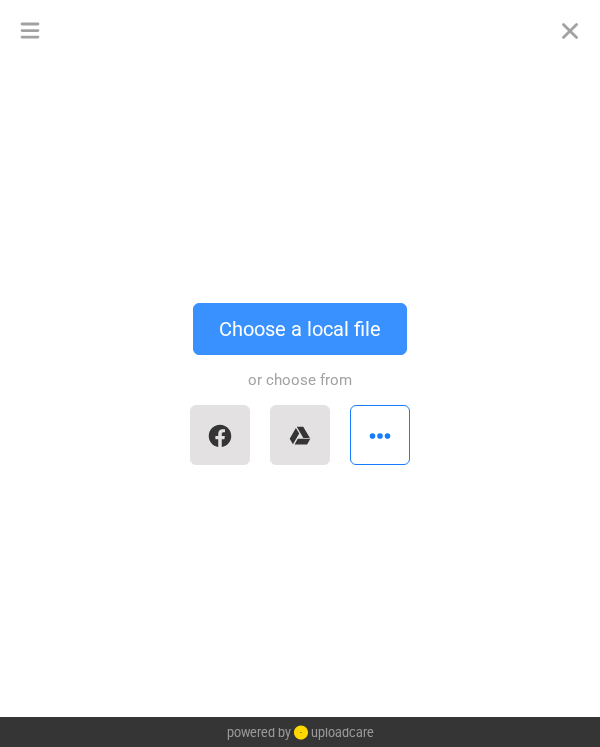 click on "Choose a local file" at bounding box center (300, 329) 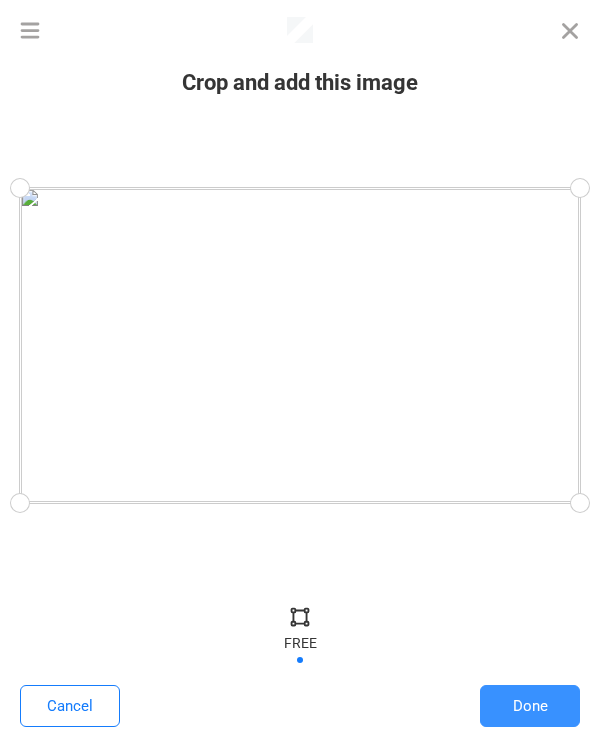 click on "Done" at bounding box center (530, 706) 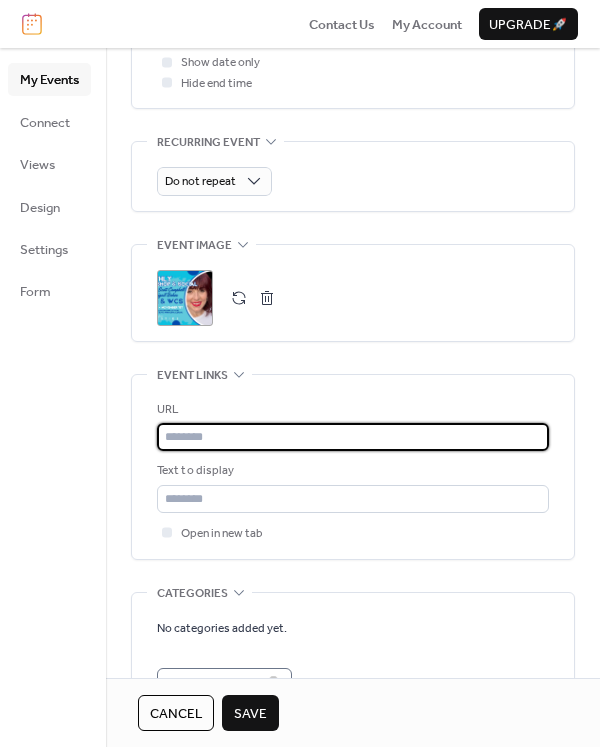 click at bounding box center (353, 437) 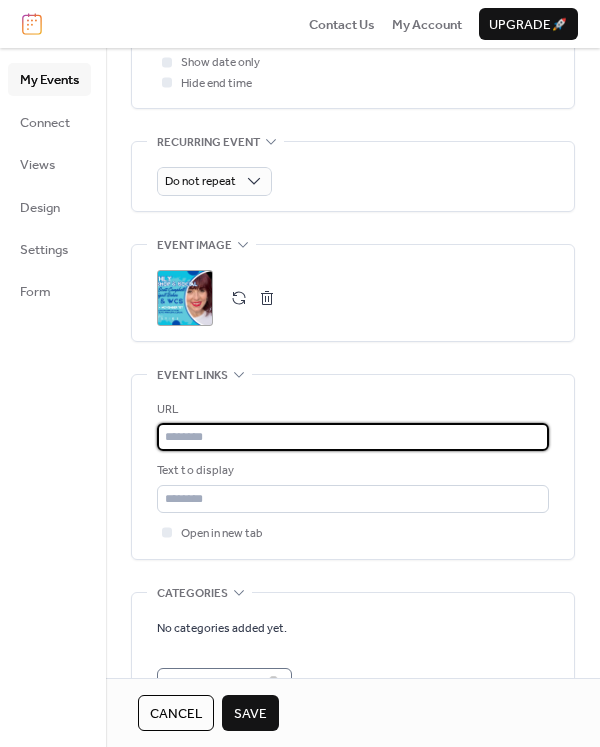 paste on "**********" 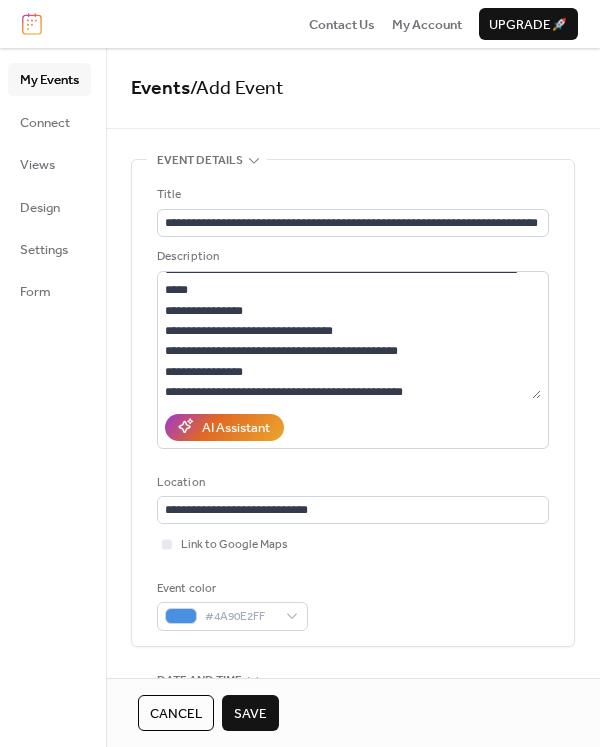 scroll, scrollTop: 0, scrollLeft: 0, axis: both 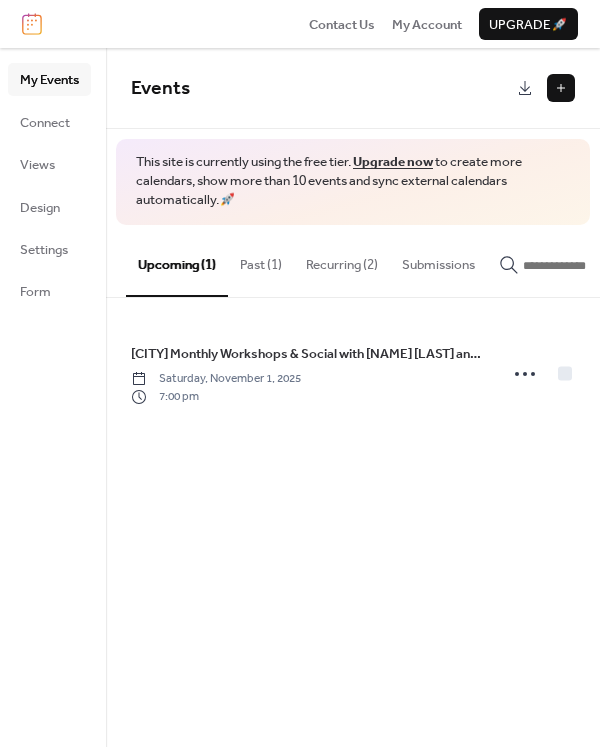 click on "Recurring (2)" at bounding box center (342, 260) 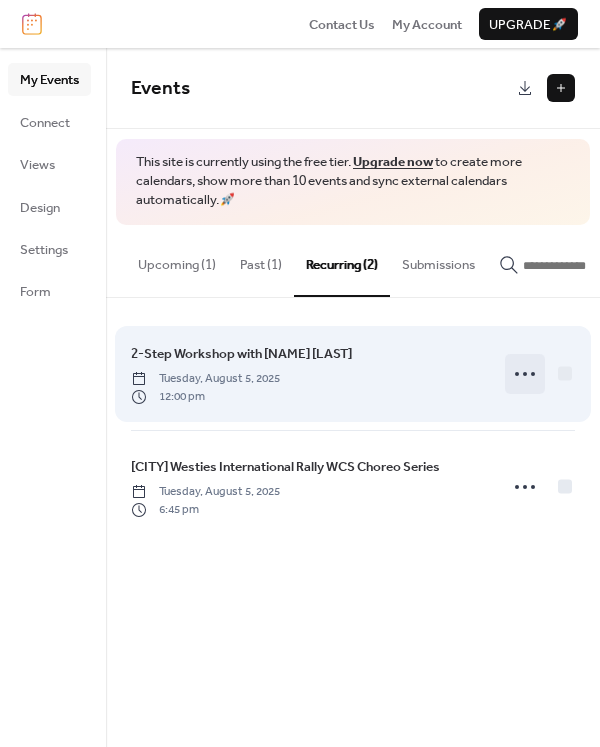 click 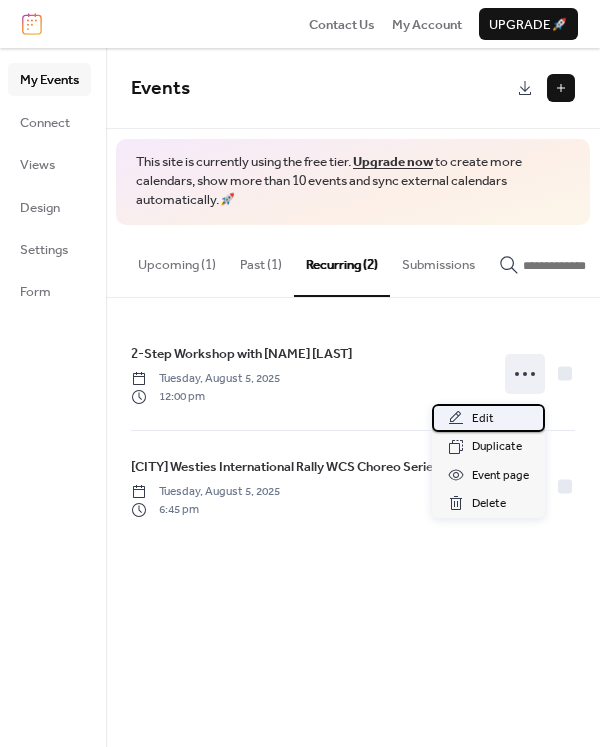 click on "Edit" at bounding box center [483, 419] 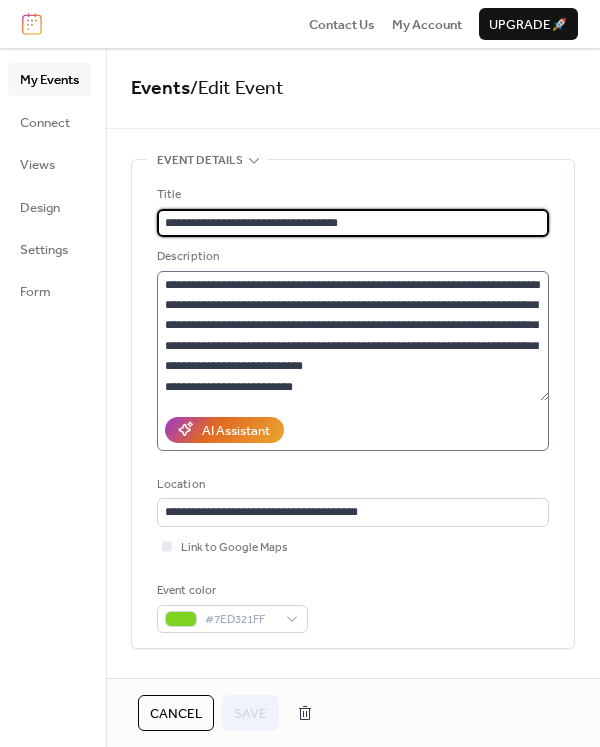 type on "**********" 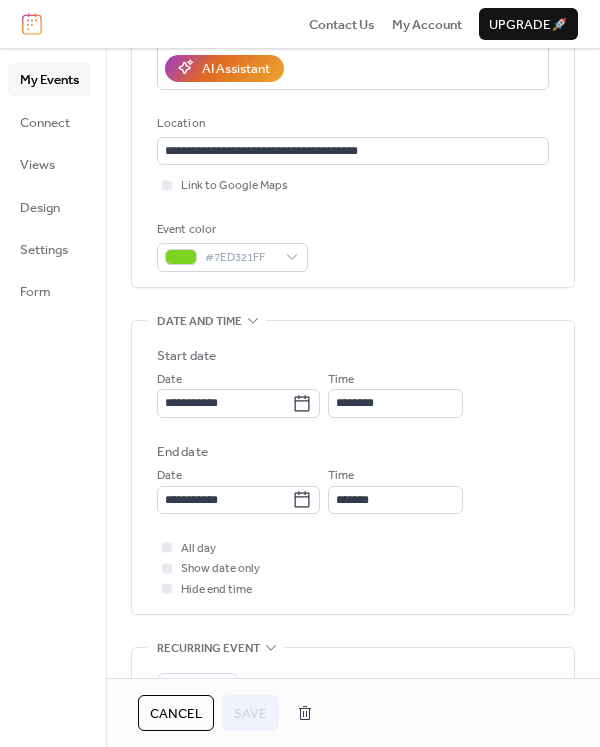 scroll, scrollTop: 364, scrollLeft: 0, axis: vertical 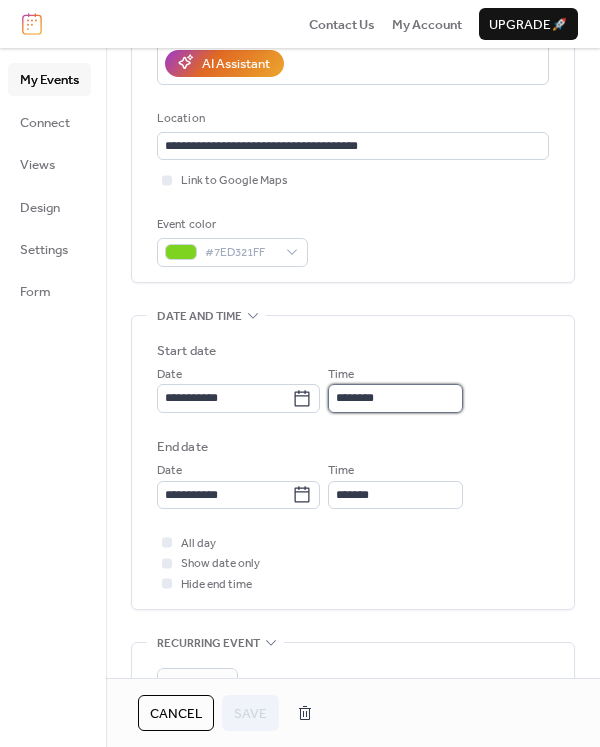 click on "********" at bounding box center (395, 398) 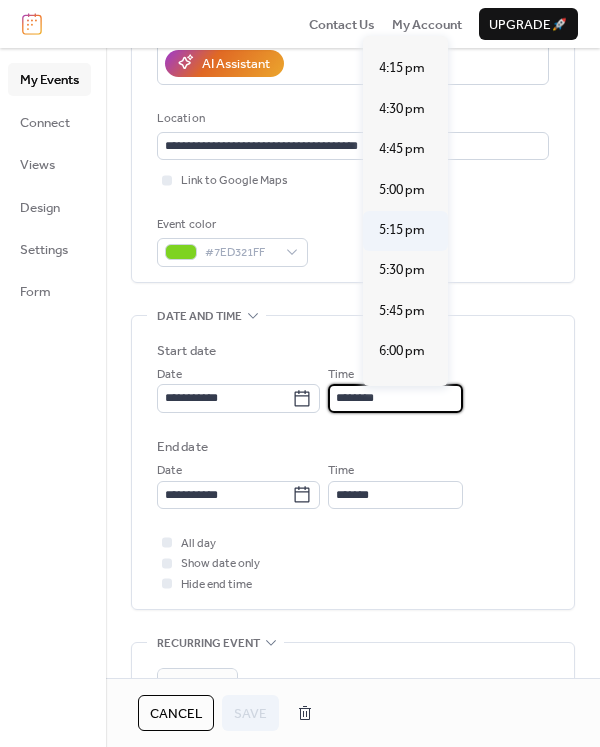 scroll, scrollTop: 2687, scrollLeft: 0, axis: vertical 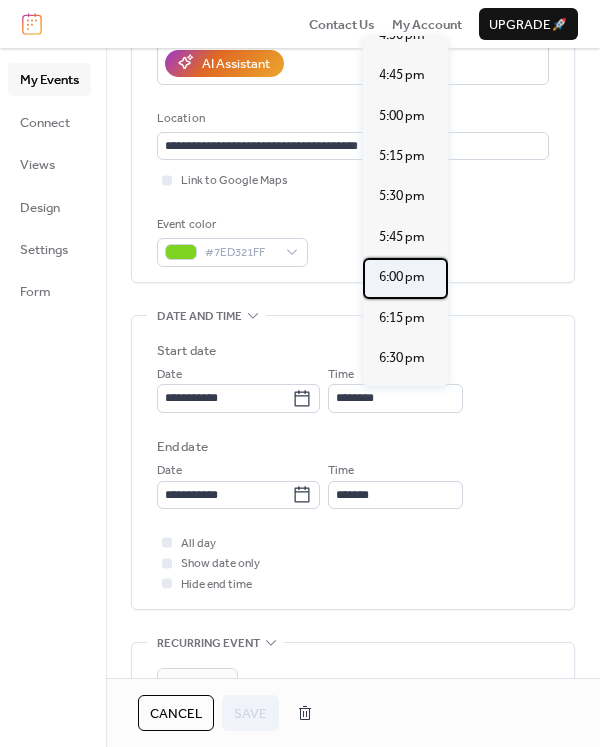 click on "6:00 pm" at bounding box center (402, 277) 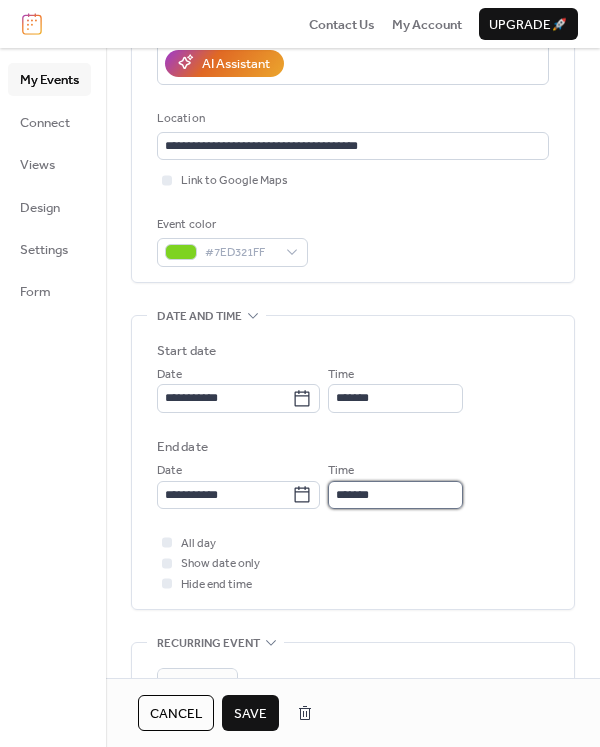 click on "*******" at bounding box center [395, 495] 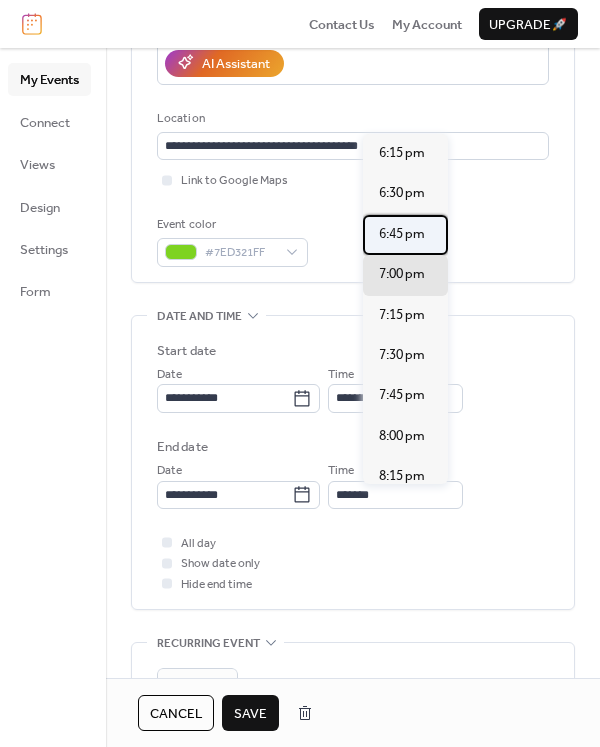click on "6:45 pm" at bounding box center [402, 234] 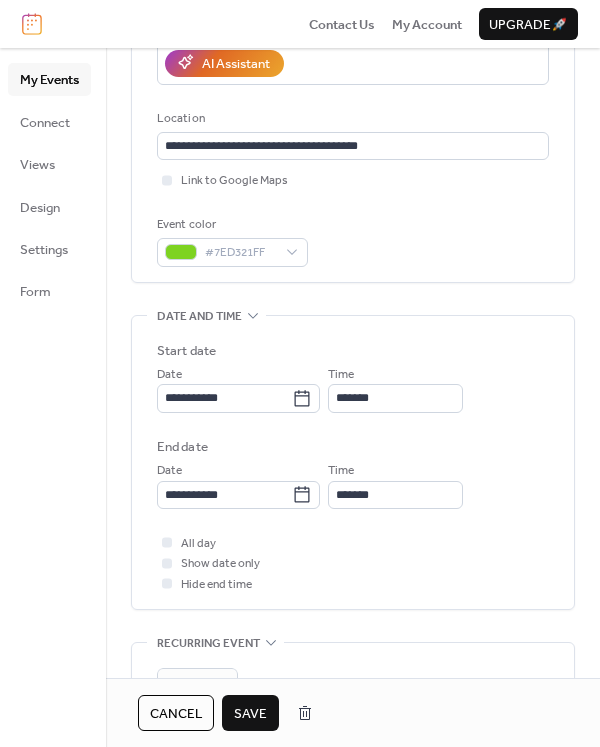 click on "Save" at bounding box center (250, 714) 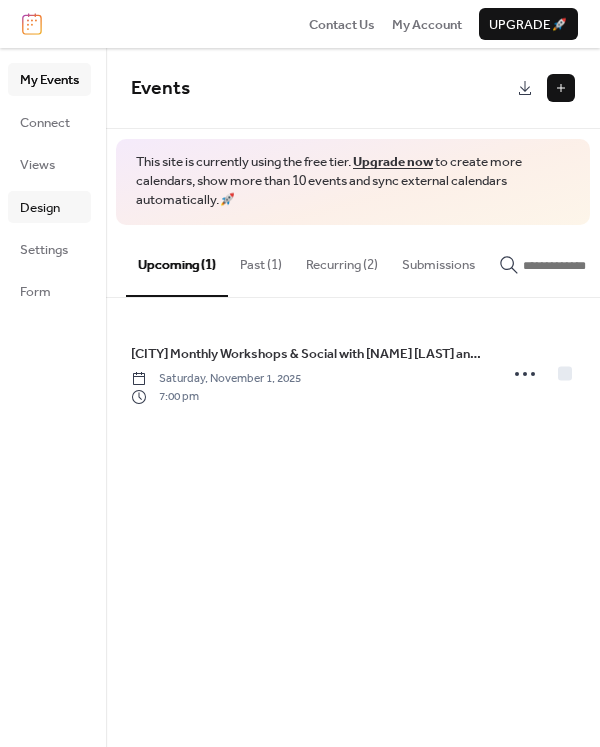click on "Design" at bounding box center [40, 208] 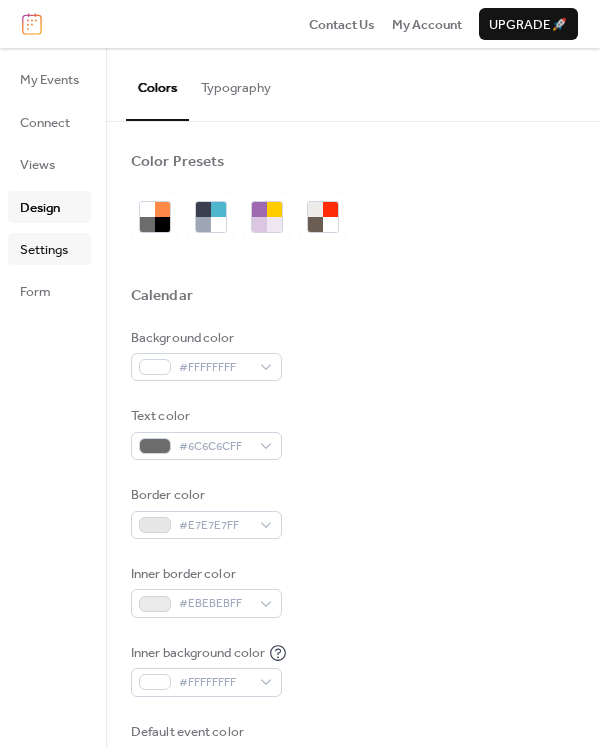 click on "Settings" at bounding box center [44, 250] 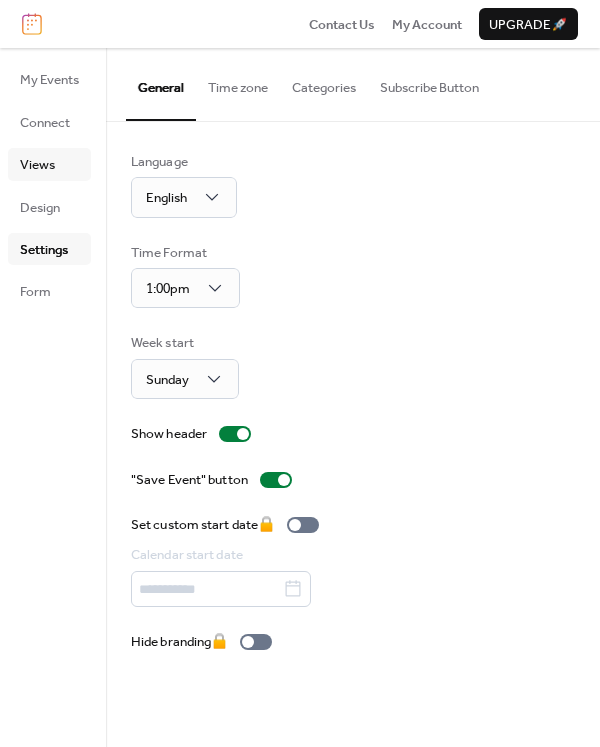 click on "Views" at bounding box center [37, 165] 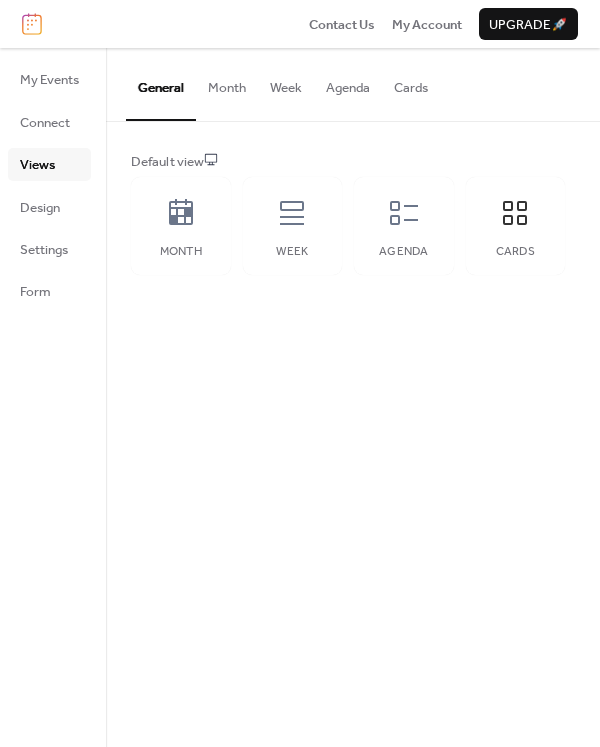 click on "Cards" at bounding box center (411, 83) 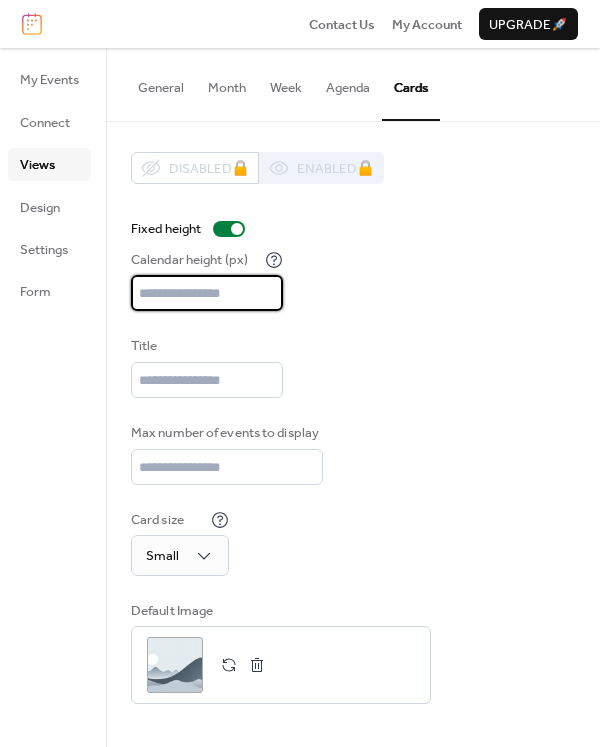 drag, startPoint x: 207, startPoint y: 296, endPoint x: 124, endPoint y: 297, distance: 83.00603 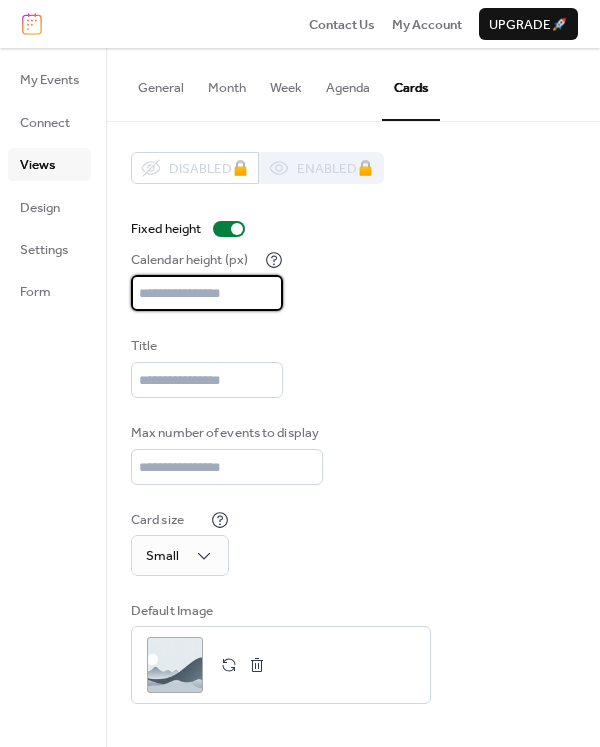 click on "***" at bounding box center (207, 293) 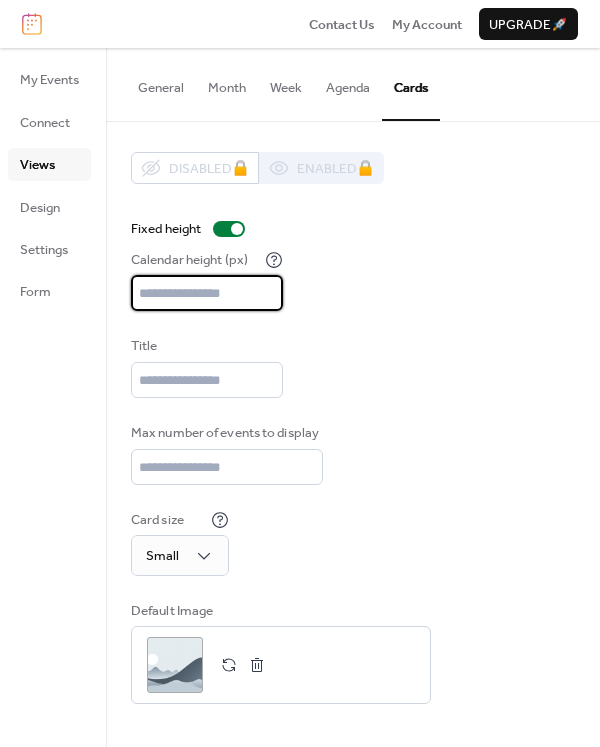 drag, startPoint x: 181, startPoint y: 296, endPoint x: 111, endPoint y: 297, distance: 70.00714 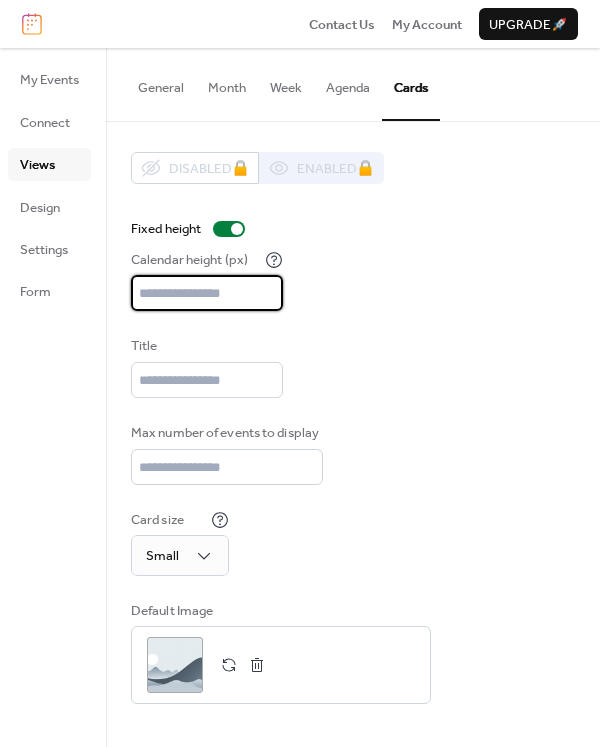type on "***" 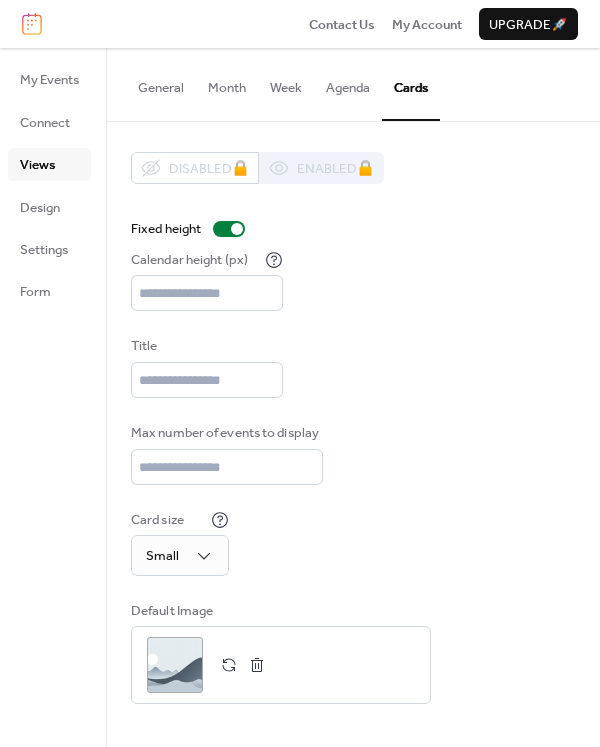 scroll, scrollTop: 0, scrollLeft: 0, axis: both 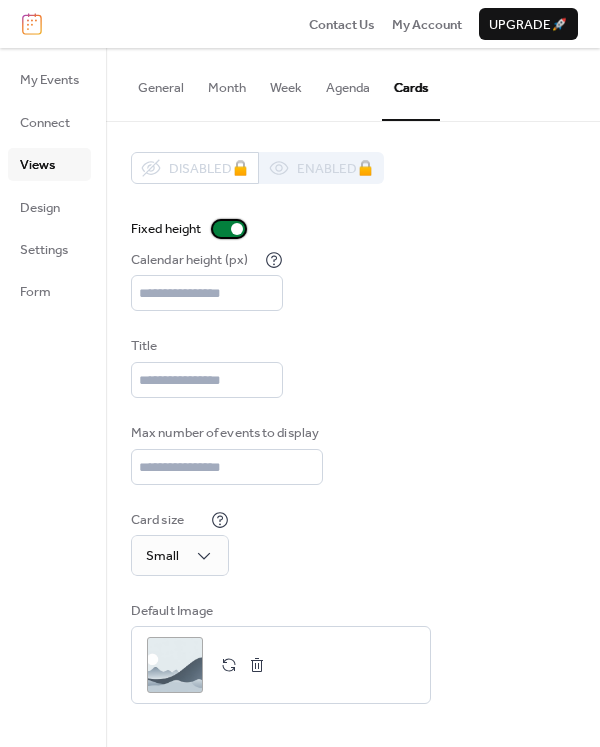 click at bounding box center (237, 229) 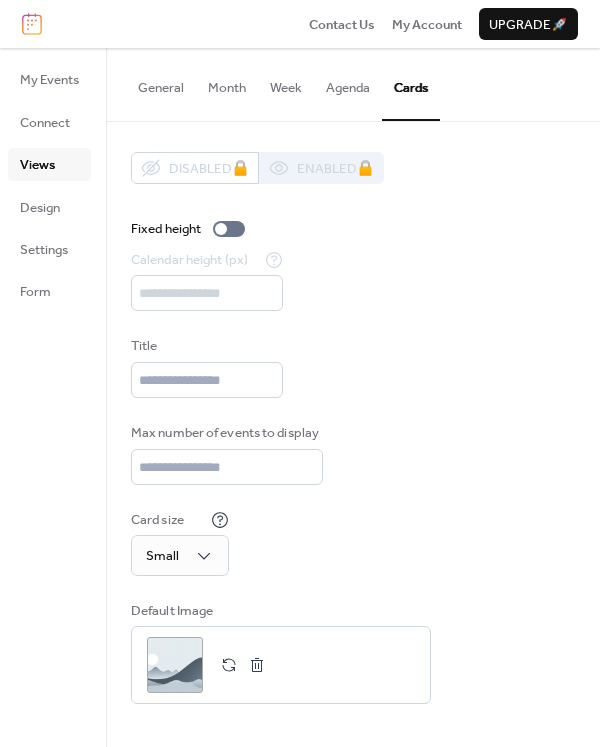 click on "Title" at bounding box center (353, 367) 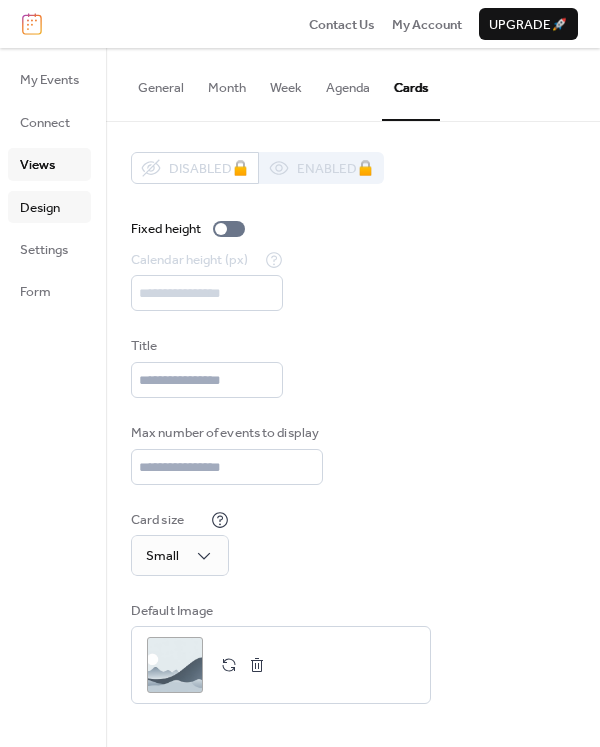 click on "Design" at bounding box center [40, 208] 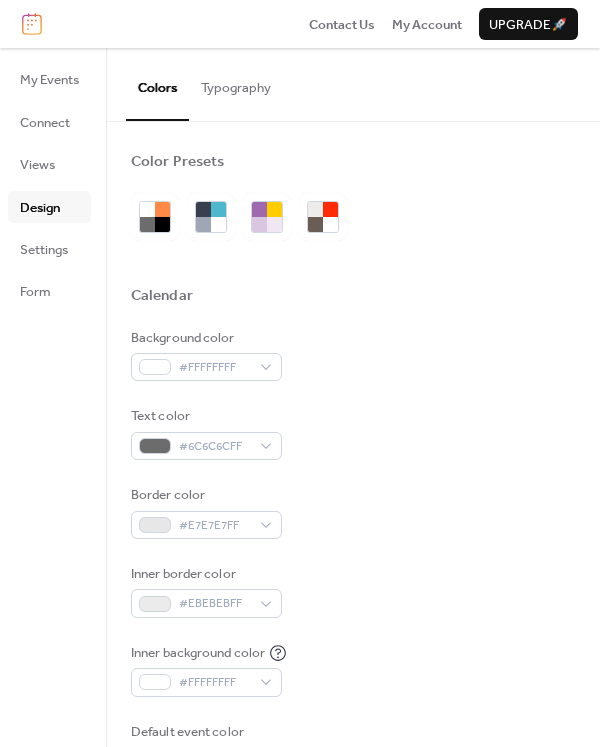 scroll, scrollTop: 0, scrollLeft: 0, axis: both 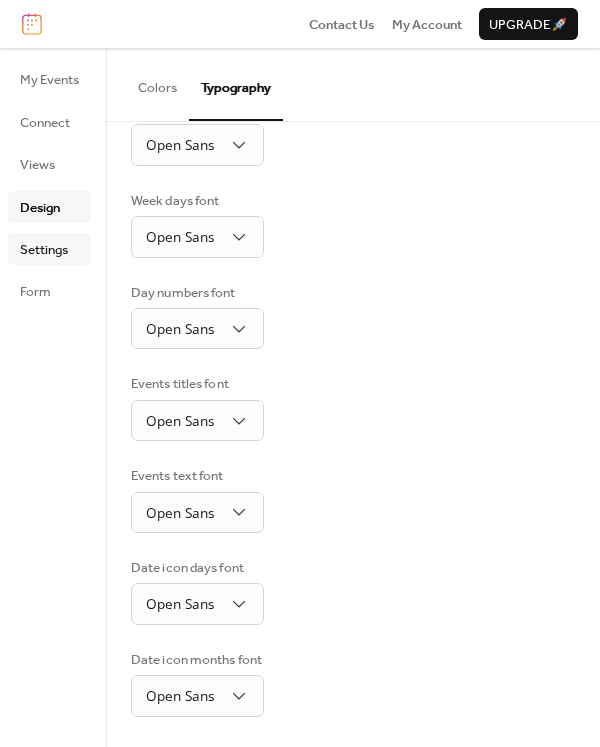 click on "Settings" at bounding box center (49, 249) 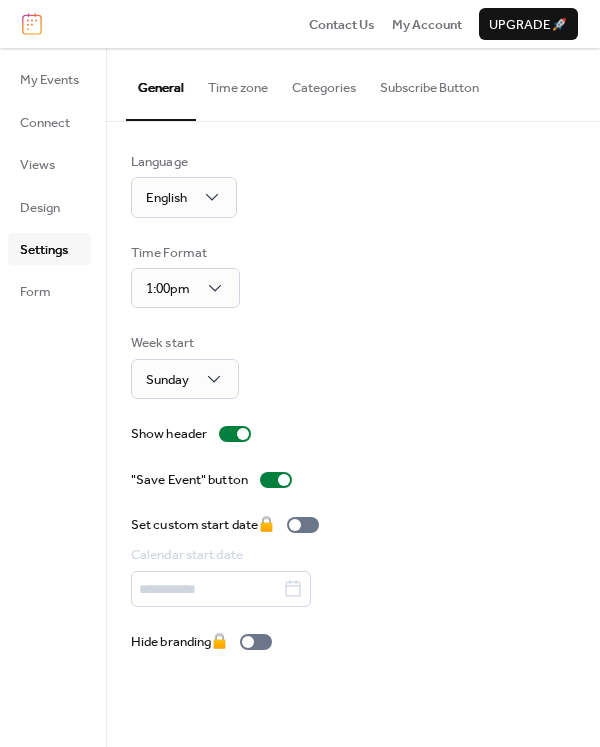 click on "Categories" at bounding box center [324, 83] 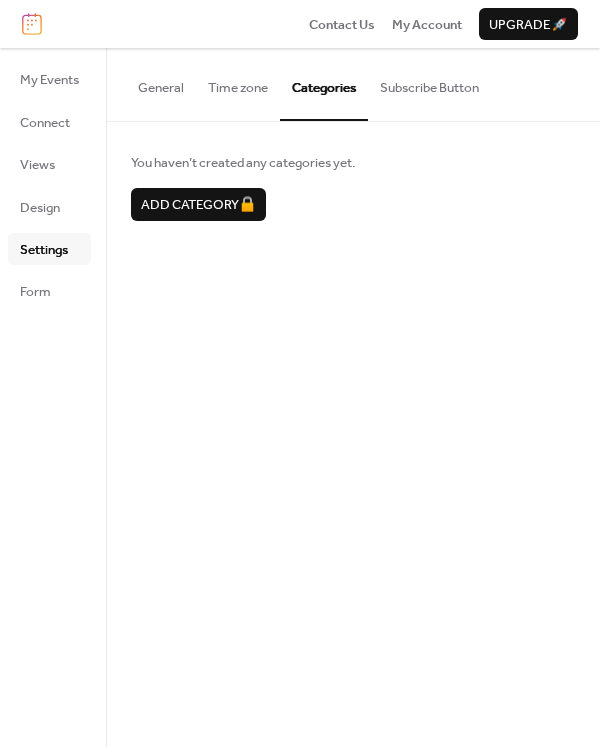click on "Subscribe Button" at bounding box center [429, 83] 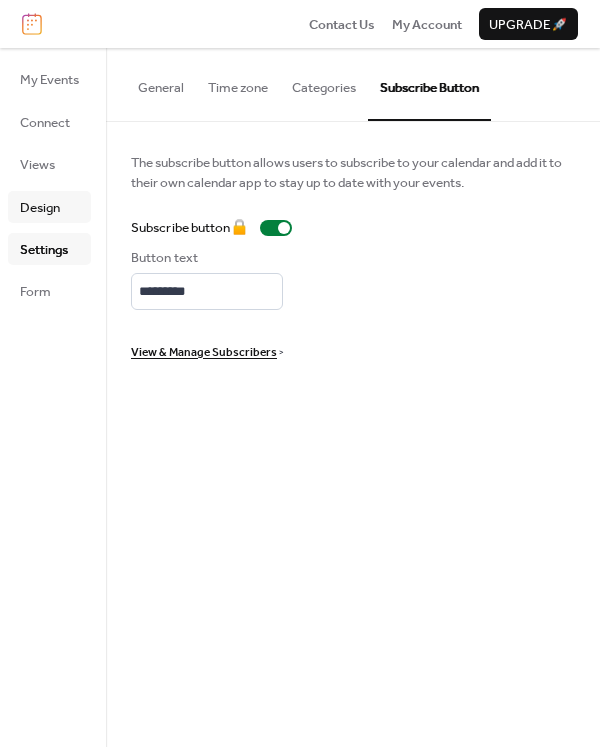 click on "Design" at bounding box center [40, 208] 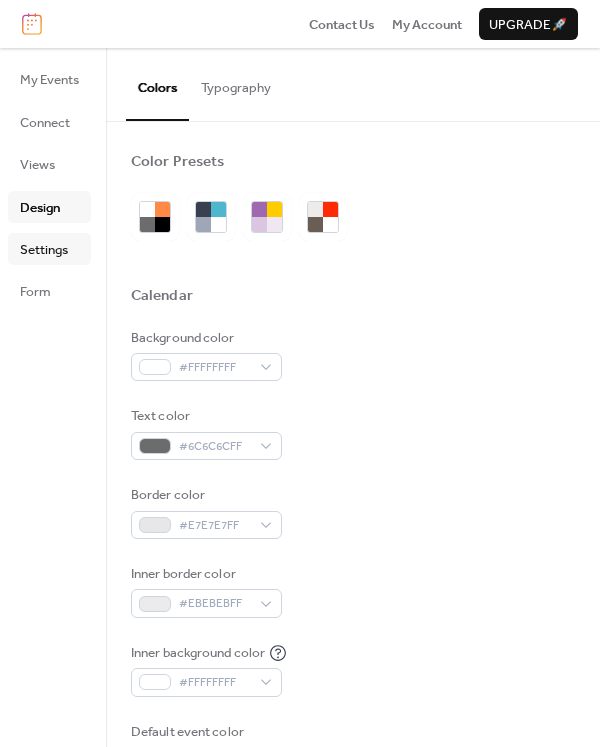 click on "Settings" at bounding box center [44, 250] 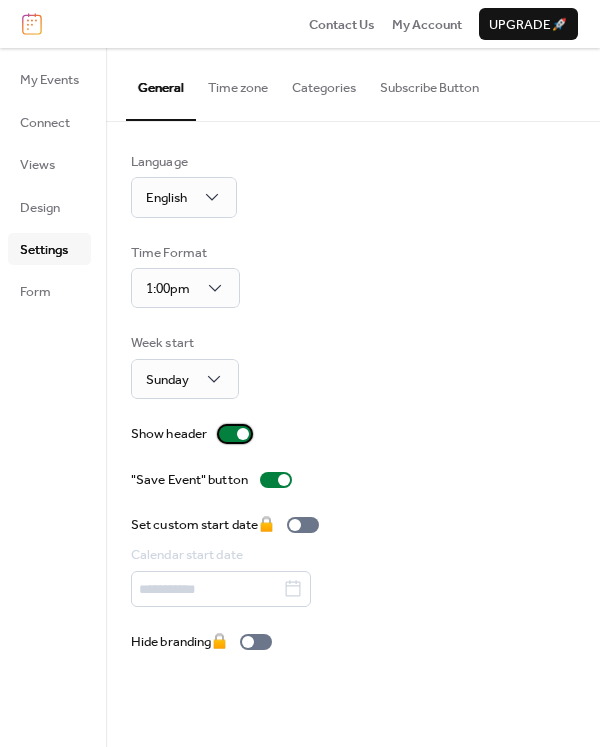 click at bounding box center [235, 434] 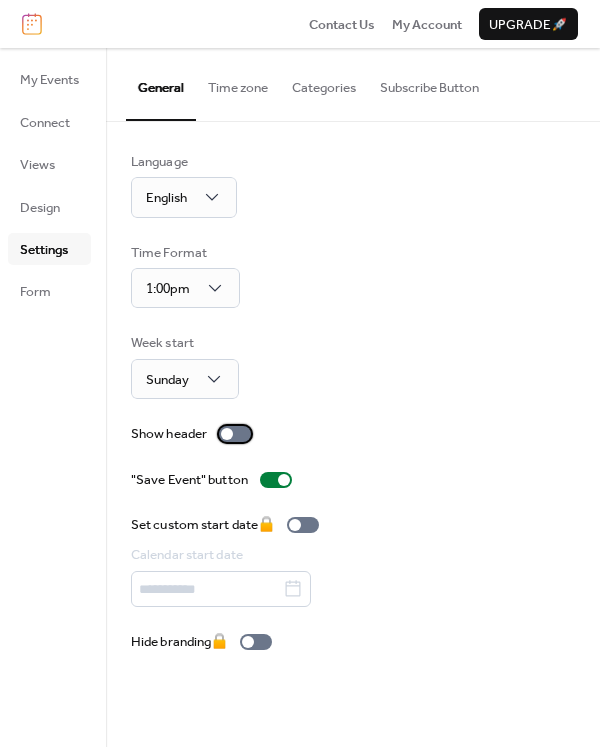 click at bounding box center [227, 434] 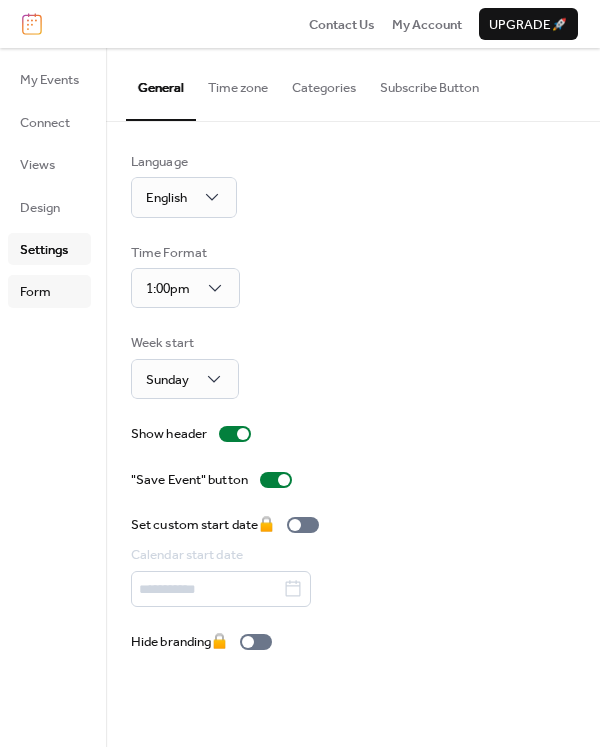 click on "Form" at bounding box center [35, 292] 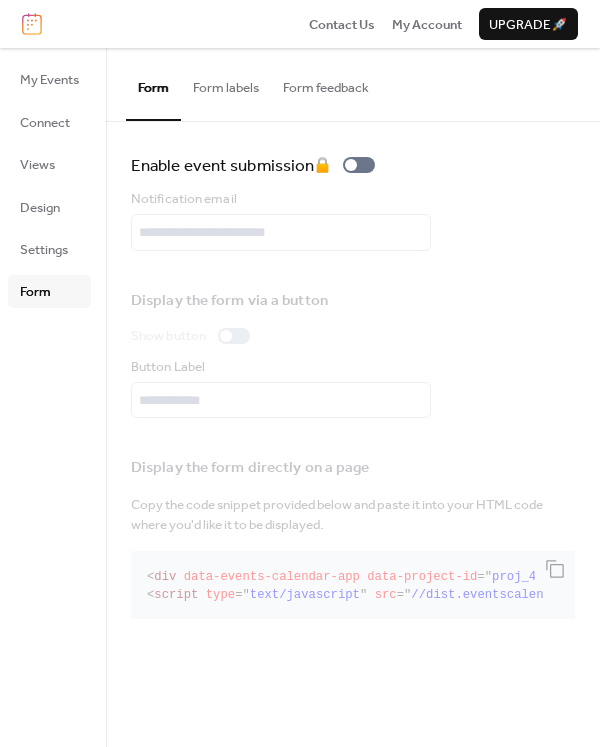 click on "Form labels" at bounding box center [226, 83] 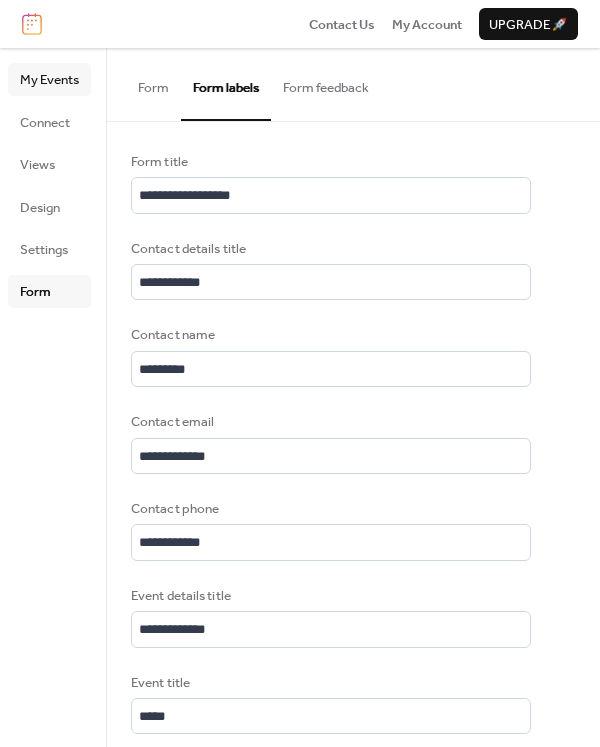 click on "My Events" at bounding box center (49, 80) 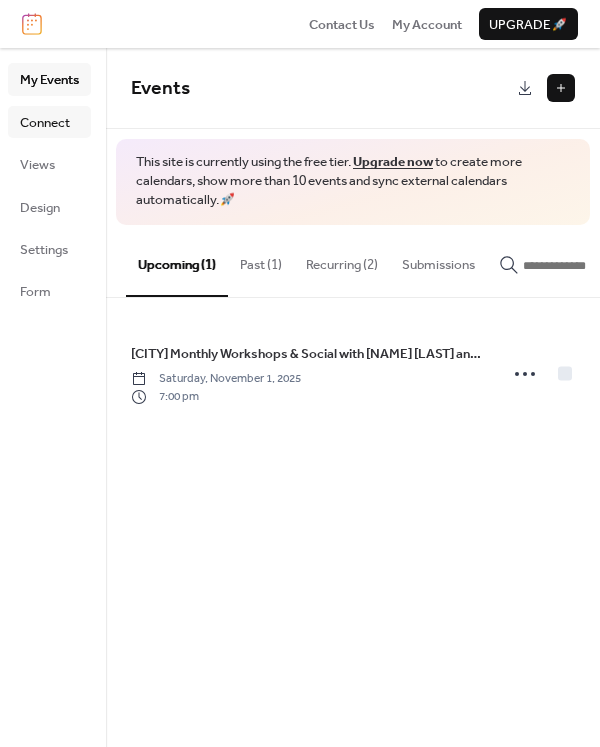 click on "Connect" at bounding box center [45, 123] 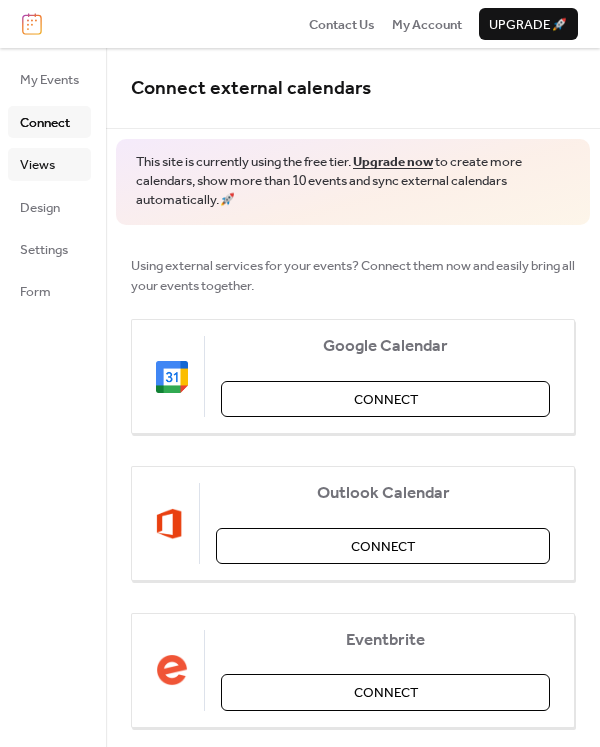 click on "Views" at bounding box center (37, 165) 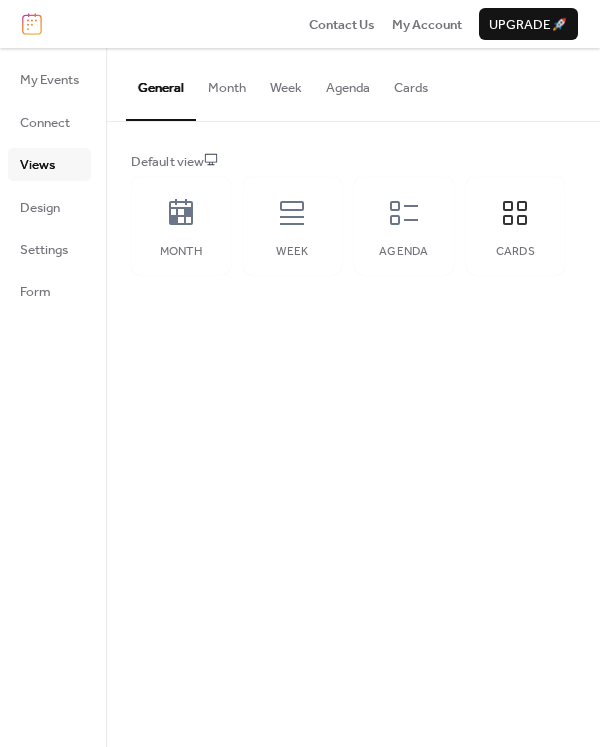 click on "Cards" at bounding box center (411, 83) 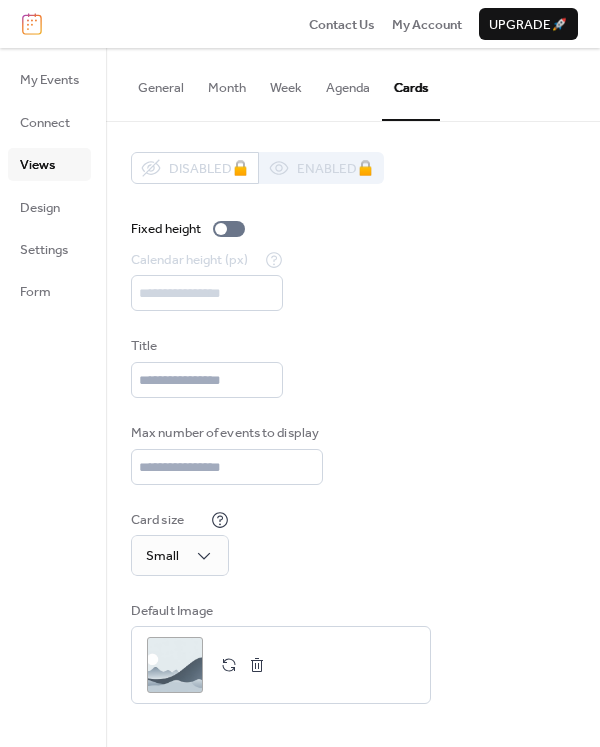 scroll, scrollTop: 0, scrollLeft: 0, axis: both 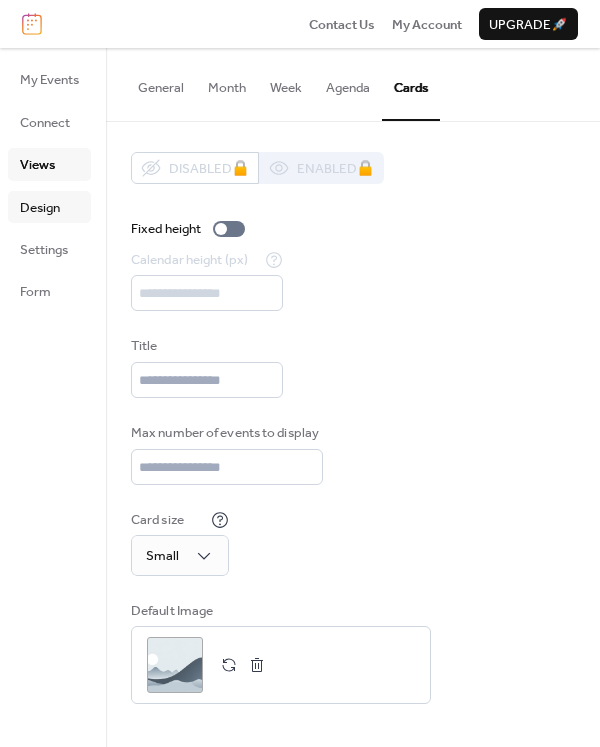 click on "Design" at bounding box center (40, 208) 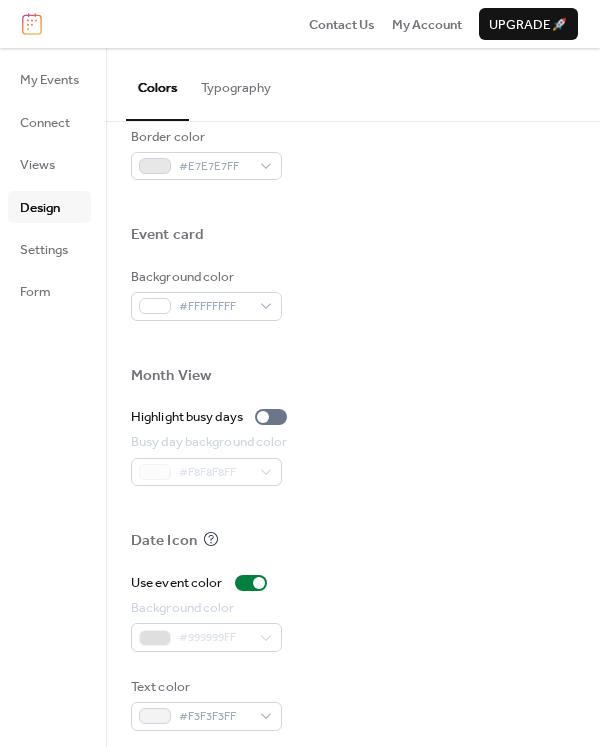 scroll, scrollTop: 892, scrollLeft: 0, axis: vertical 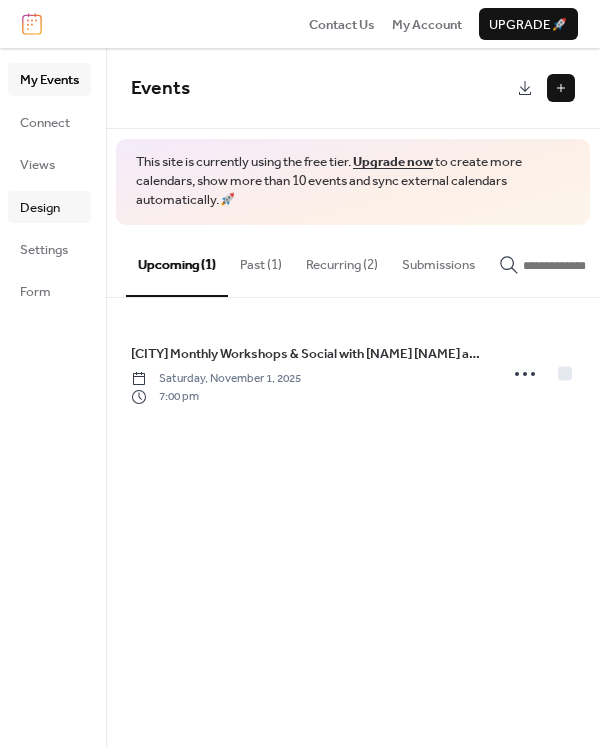click on "Design" at bounding box center (40, 208) 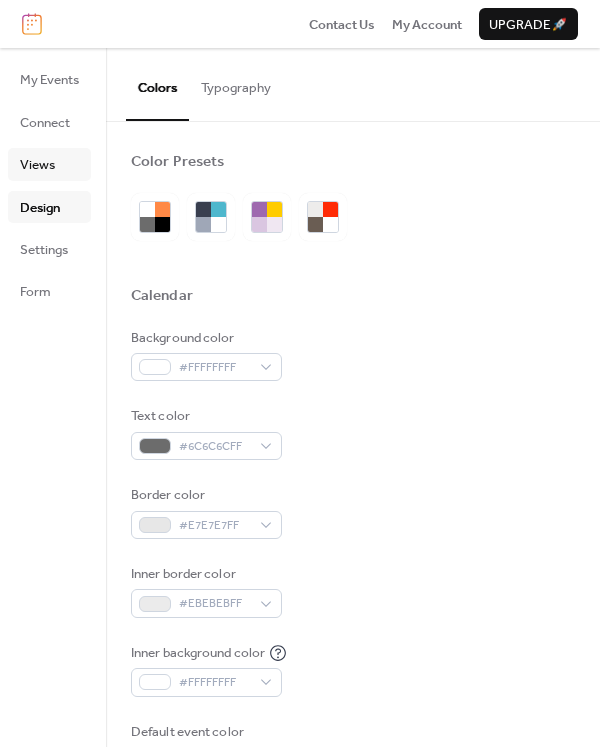 click on "Views" at bounding box center (37, 165) 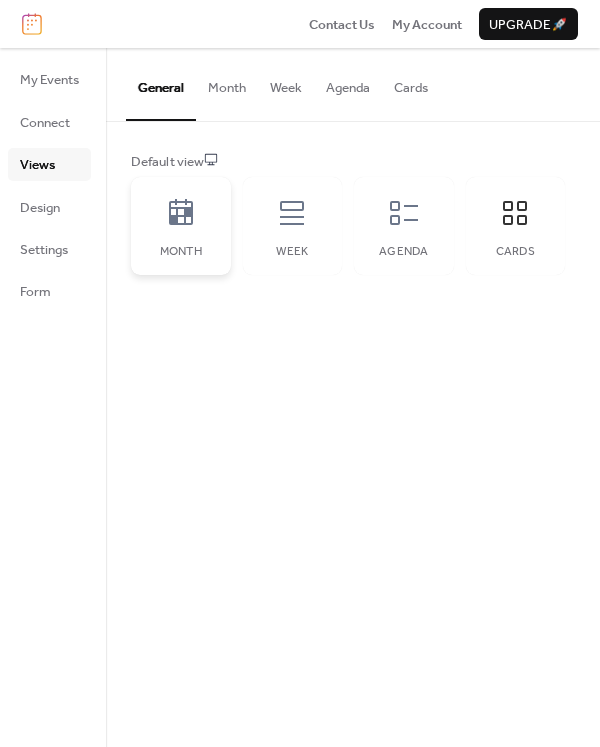 click 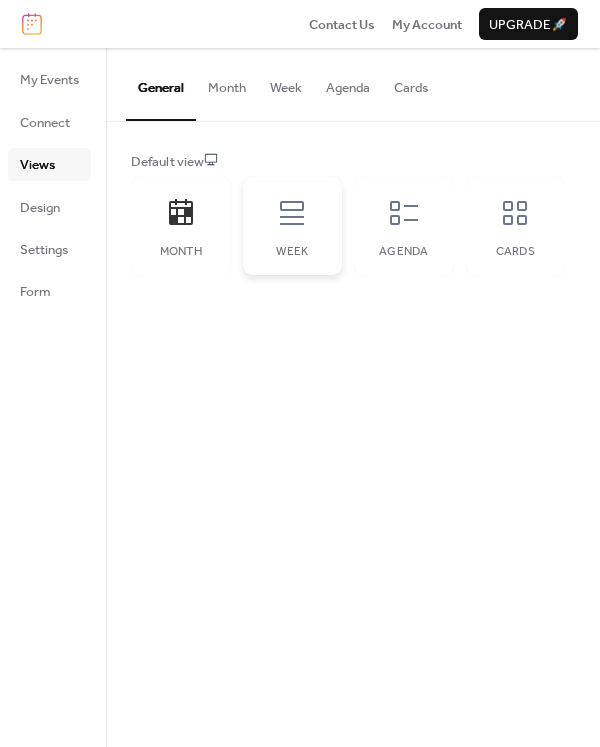 click on "Week" at bounding box center [293, 226] 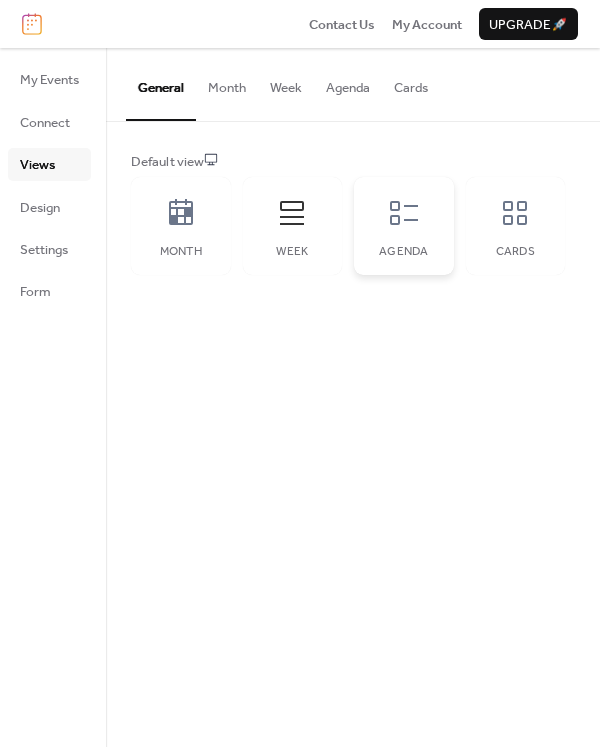 click 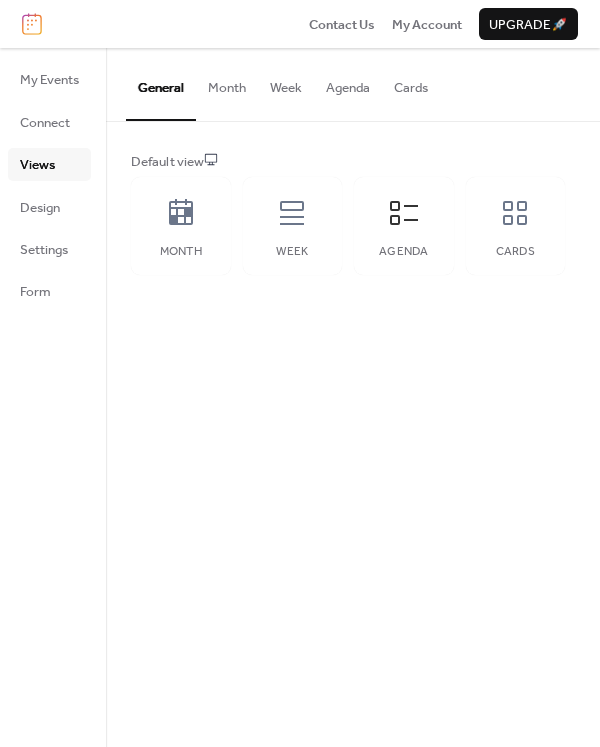 click on "Agenda" at bounding box center (348, 83) 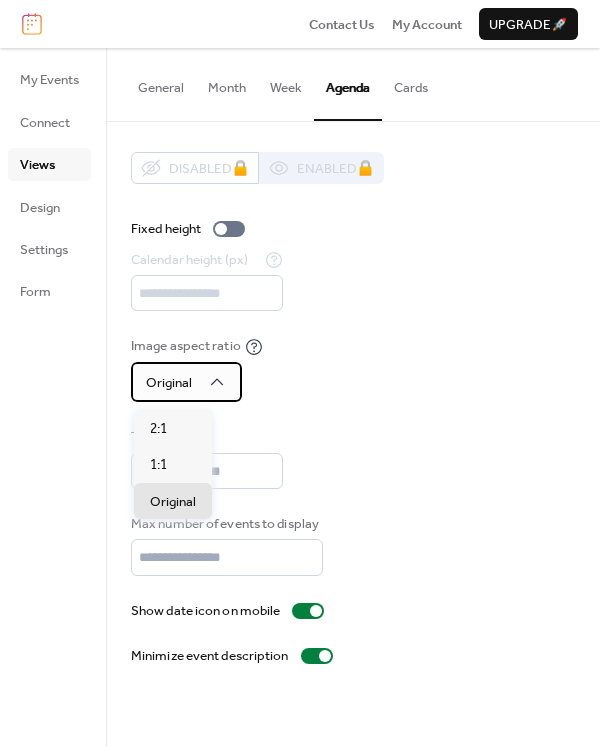 click 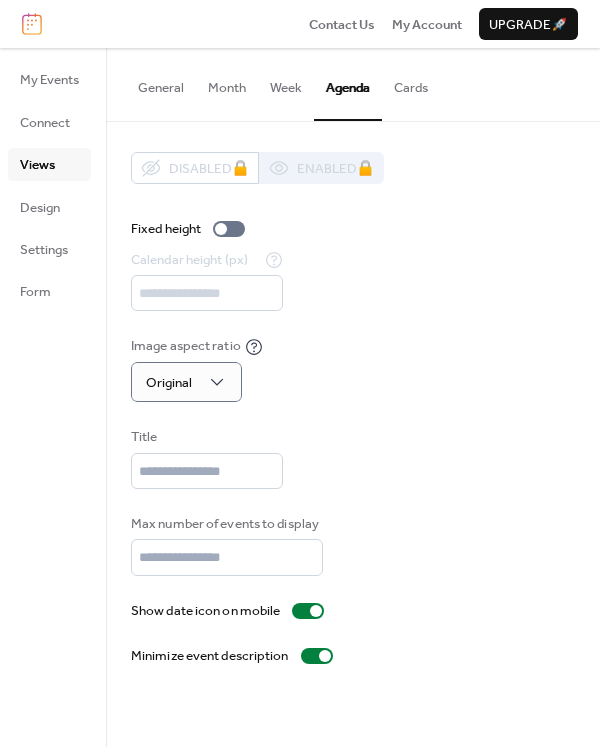 click on "Image aspect ratio Original" at bounding box center (353, 369) 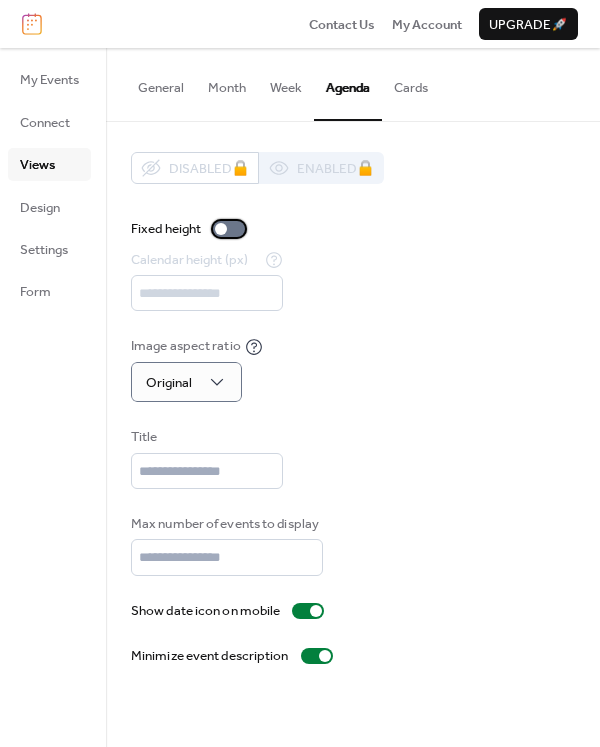 click at bounding box center (221, 229) 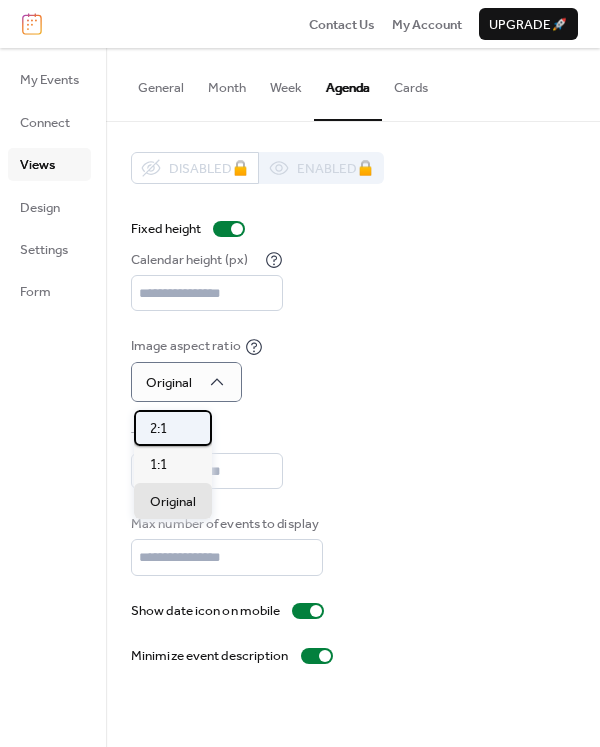 click on "2:1" at bounding box center [173, 428] 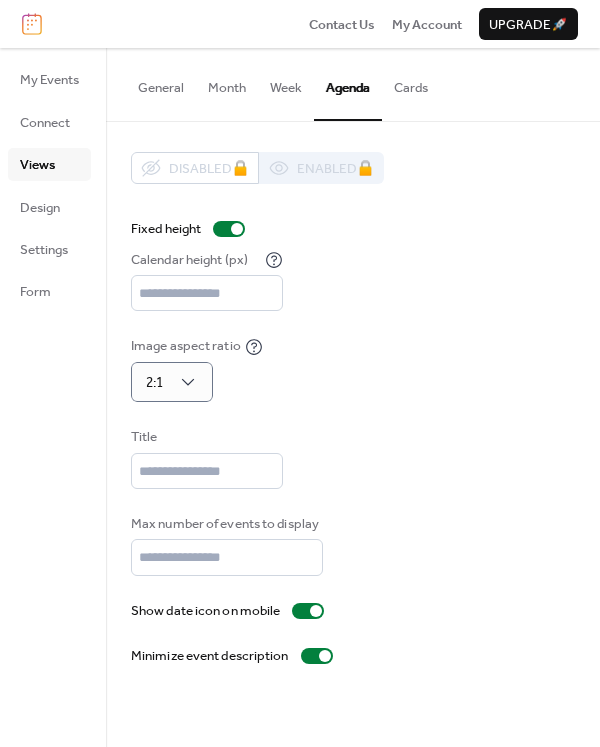 click on "Image aspect ratio 2:1" at bounding box center [353, 369] 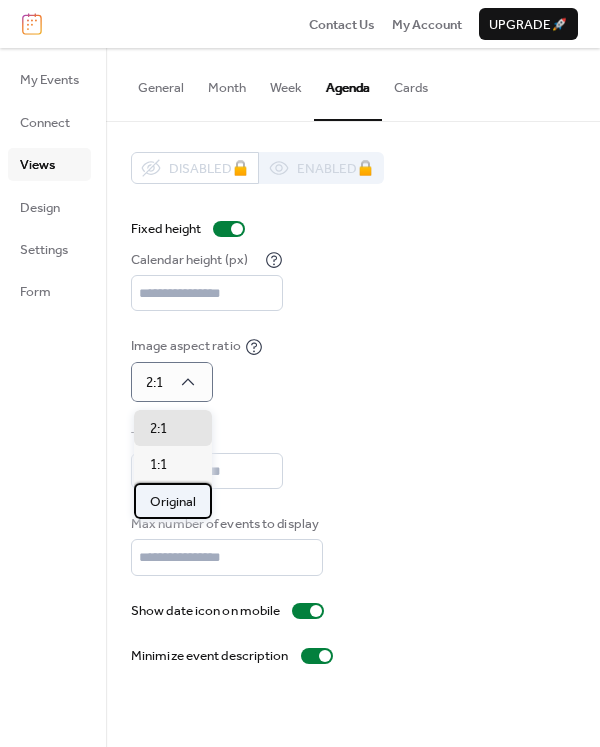 click on "Original" at bounding box center (173, 502) 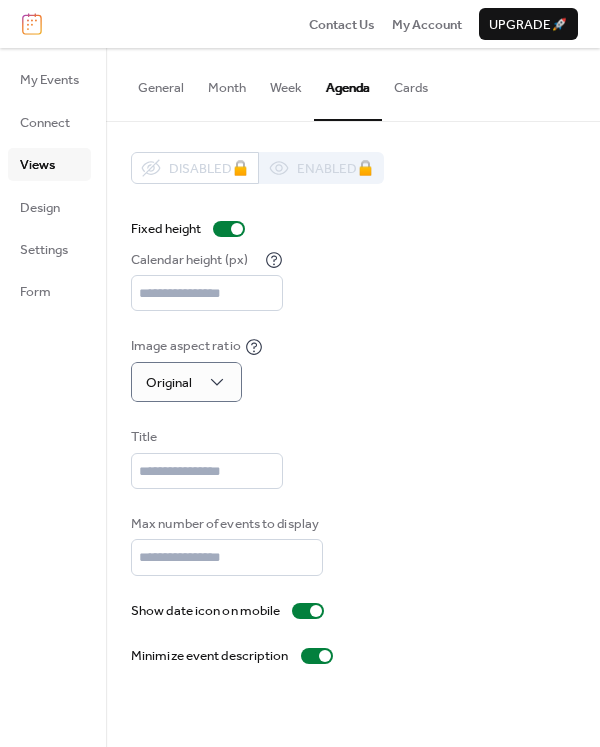 click on "Image aspect ratio Original" at bounding box center [353, 369] 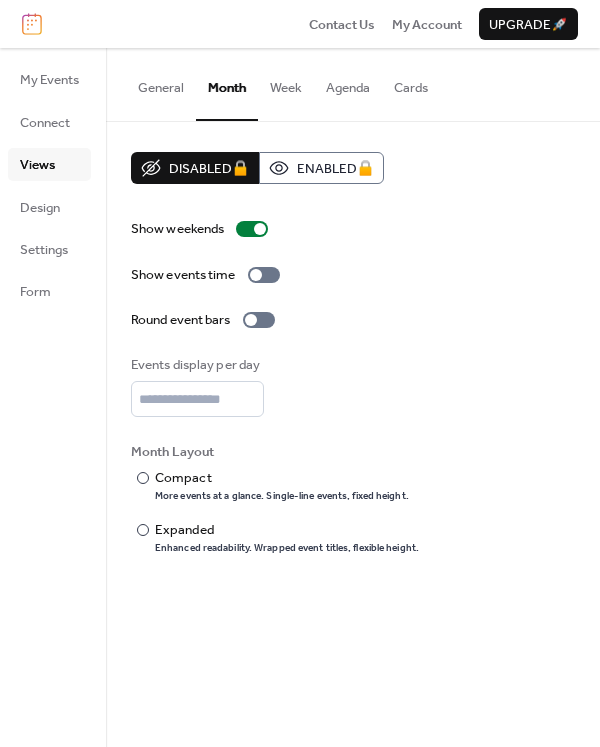 click on "Week" at bounding box center [286, 83] 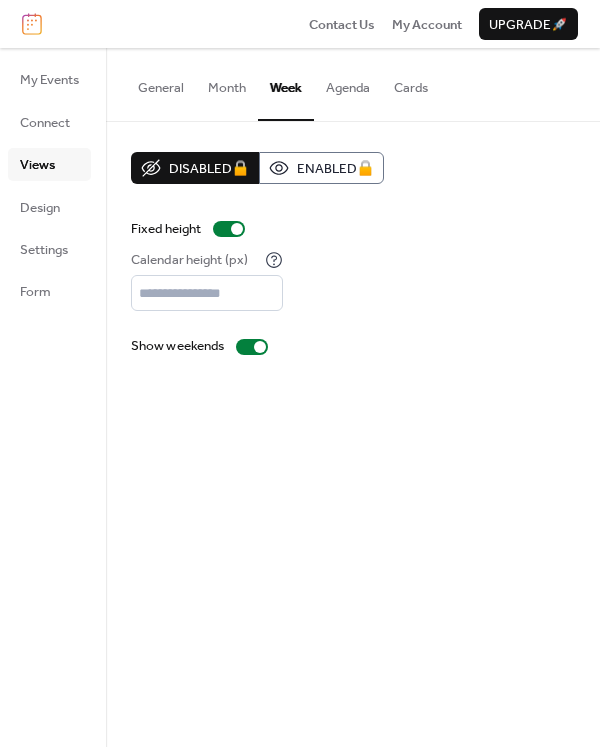 click on "General" at bounding box center [161, 83] 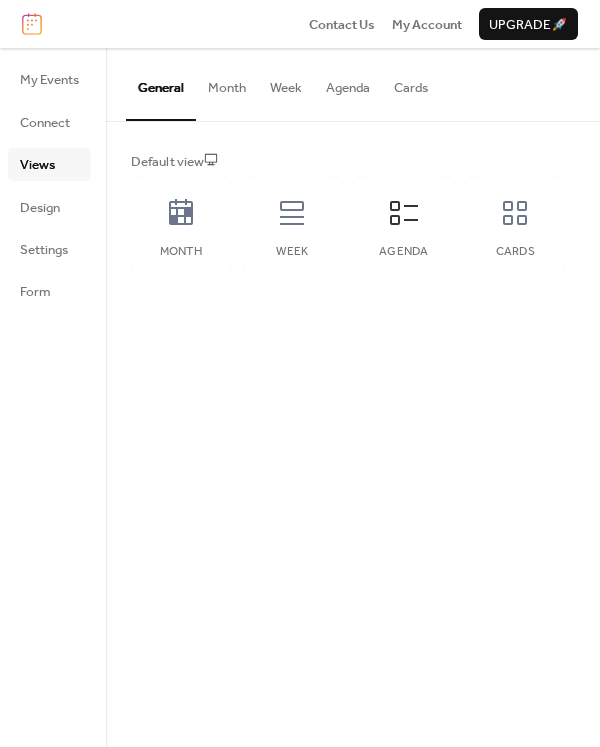 click on "Month" at bounding box center [227, 83] 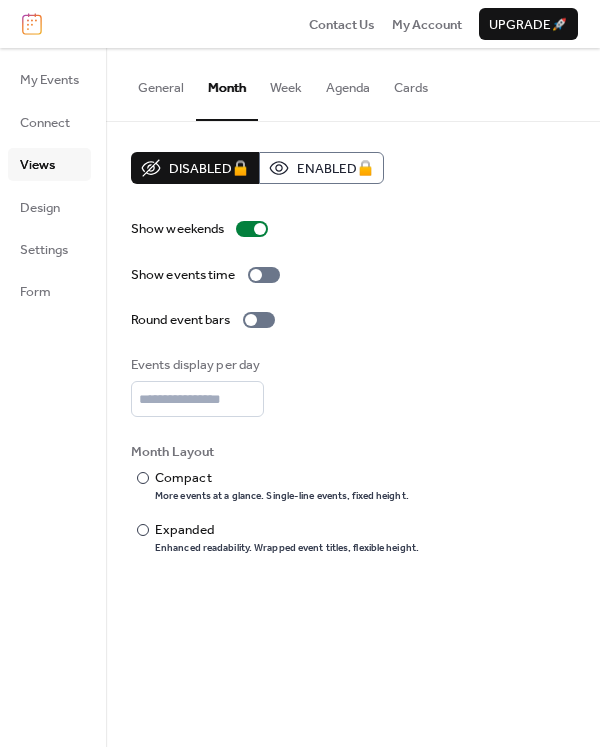 click on "Week" at bounding box center [286, 83] 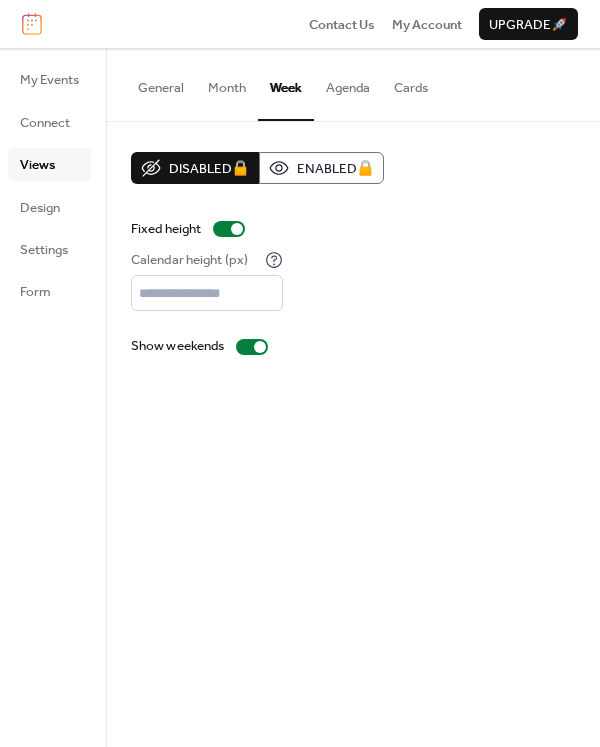 click on "Agenda" at bounding box center [348, 83] 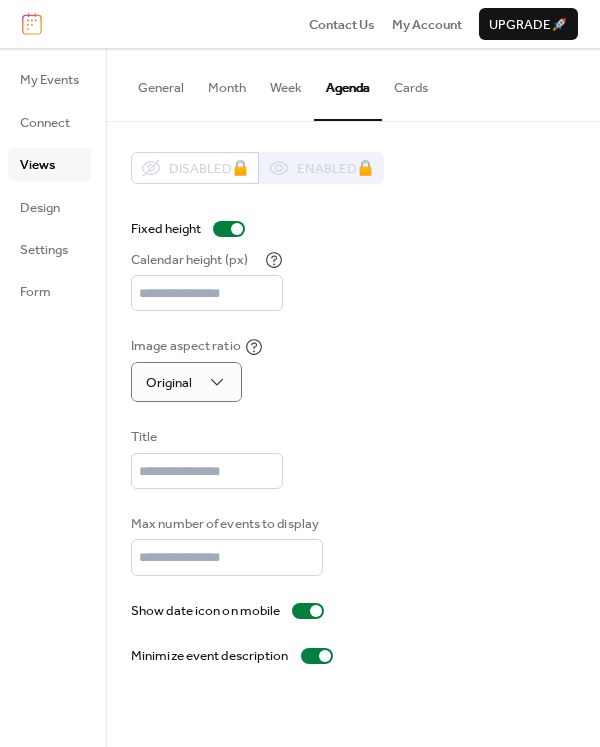 click on "Cards" at bounding box center (411, 83) 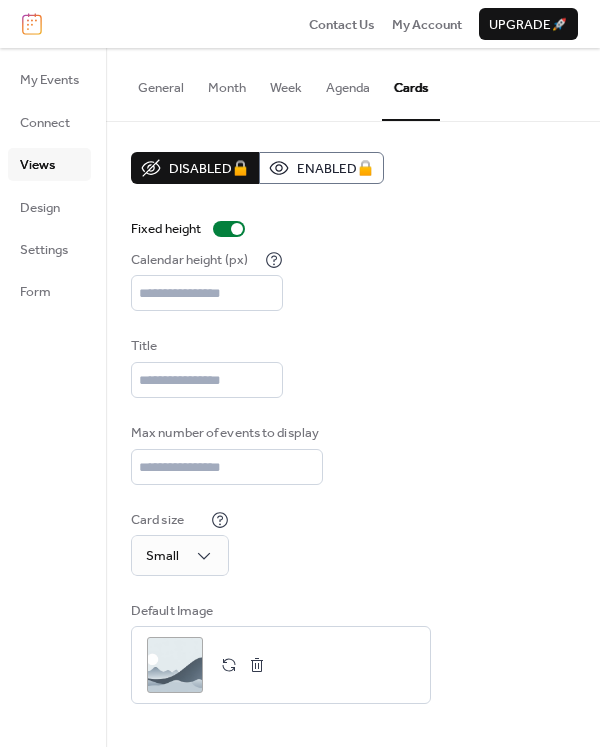scroll, scrollTop: 3, scrollLeft: 0, axis: vertical 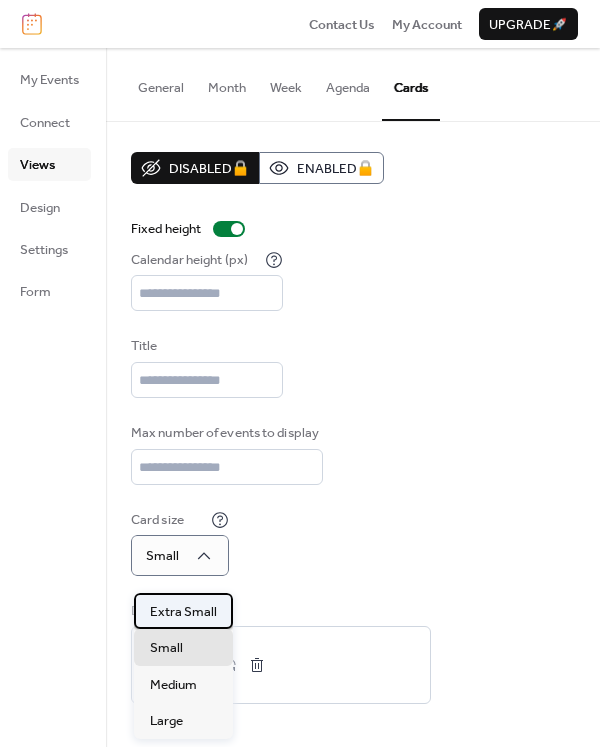 click on "Extra Small" at bounding box center [183, 612] 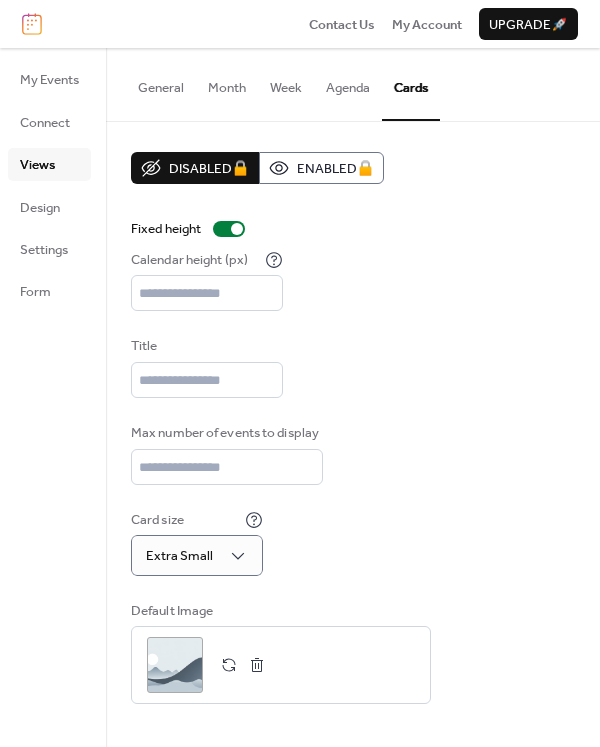 click on "General" at bounding box center [161, 83] 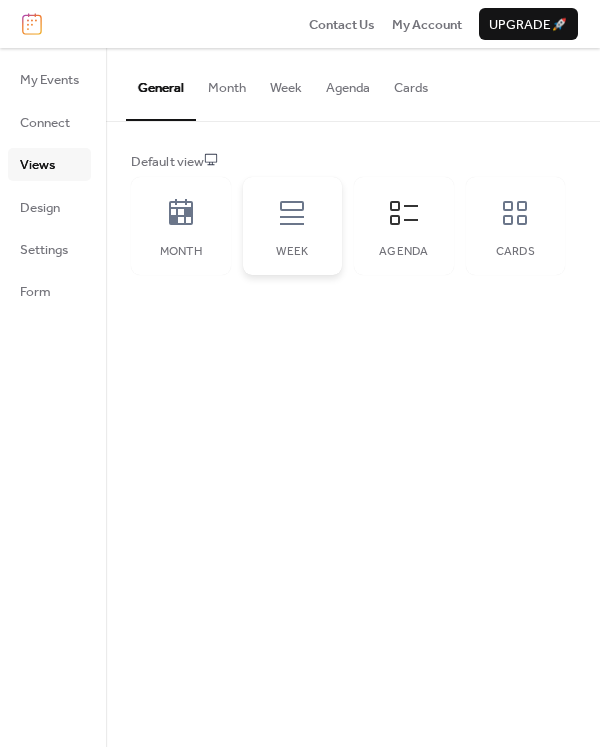 scroll, scrollTop: 0, scrollLeft: 0, axis: both 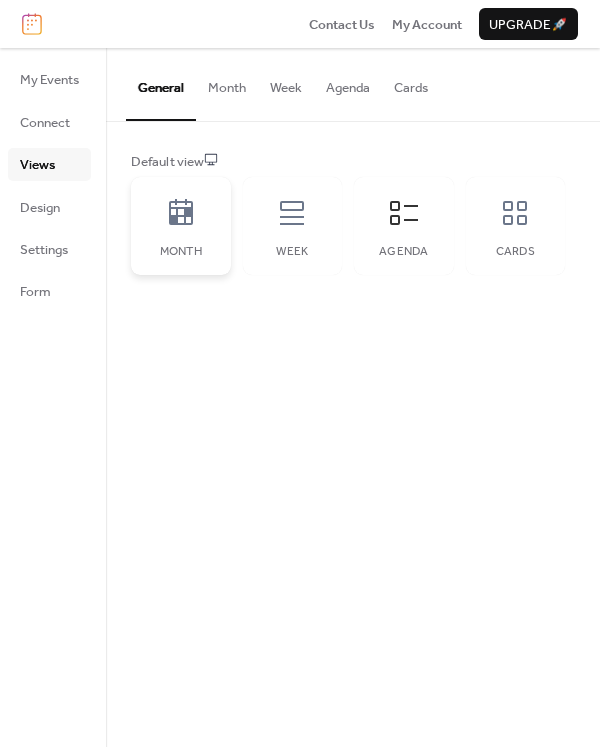click on "Month" at bounding box center (181, 226) 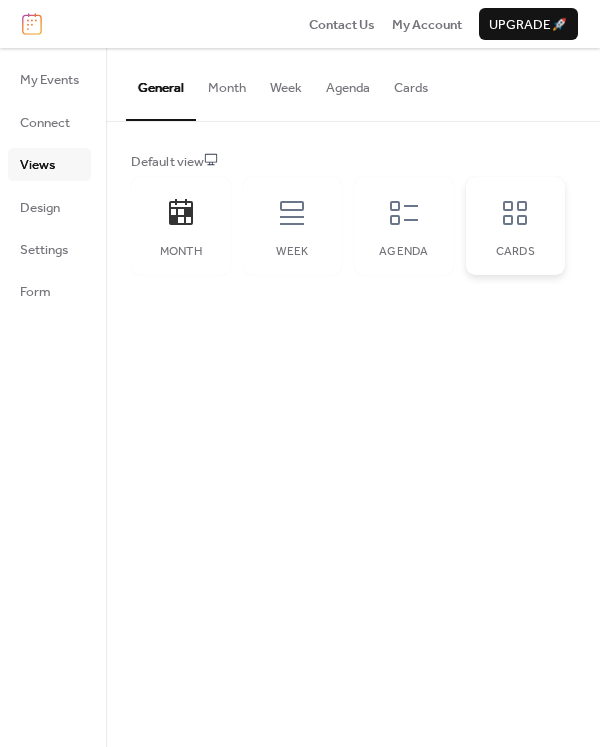 click 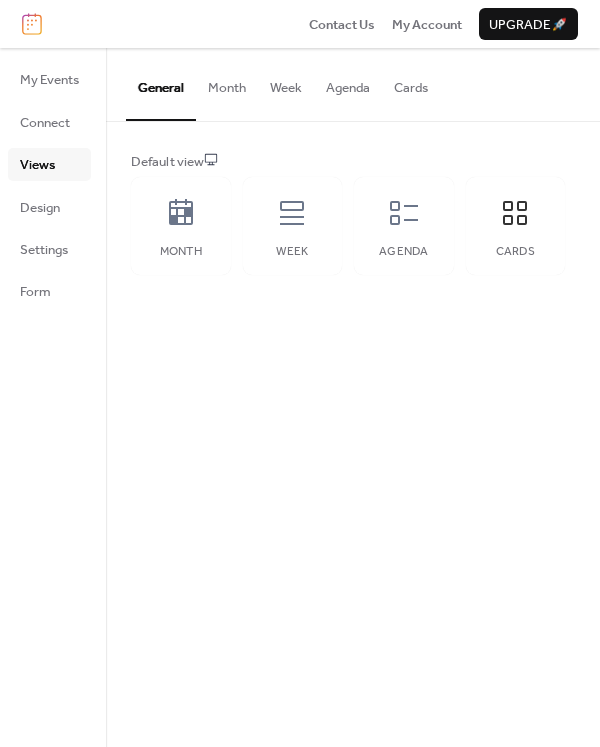 click on "Cards" at bounding box center (411, 83) 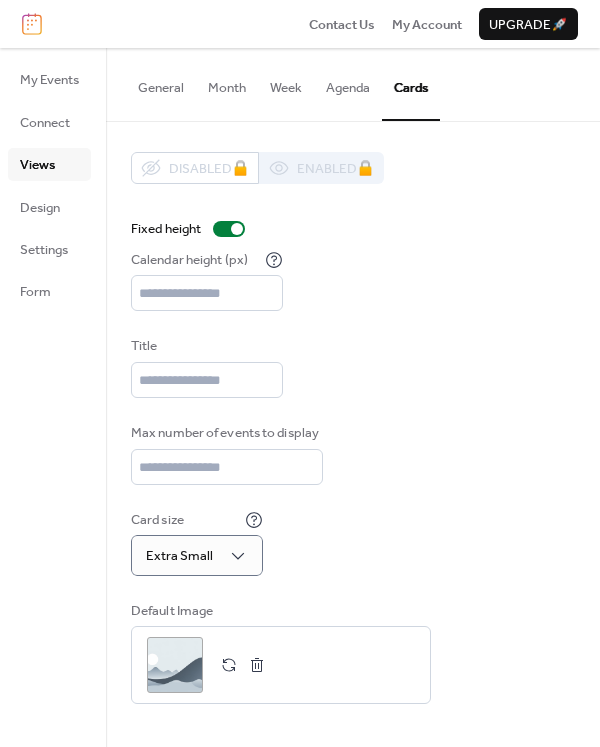 scroll, scrollTop: 3, scrollLeft: 0, axis: vertical 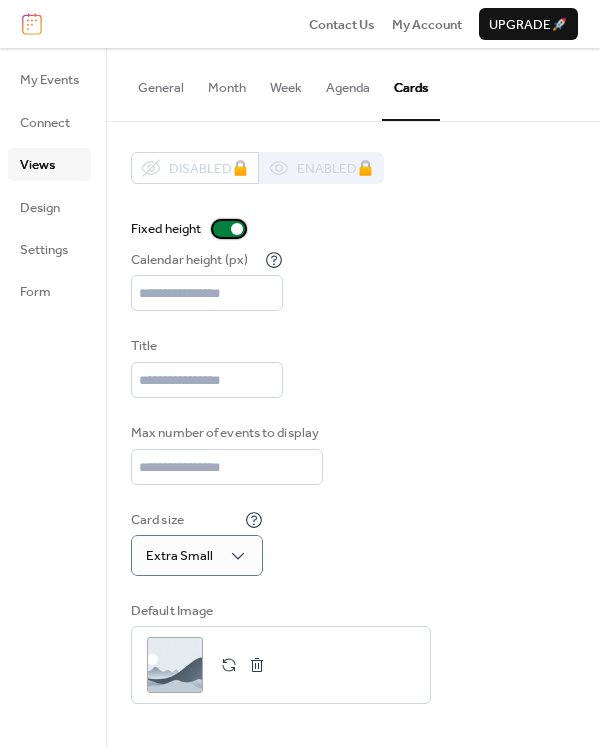 click at bounding box center [229, 229] 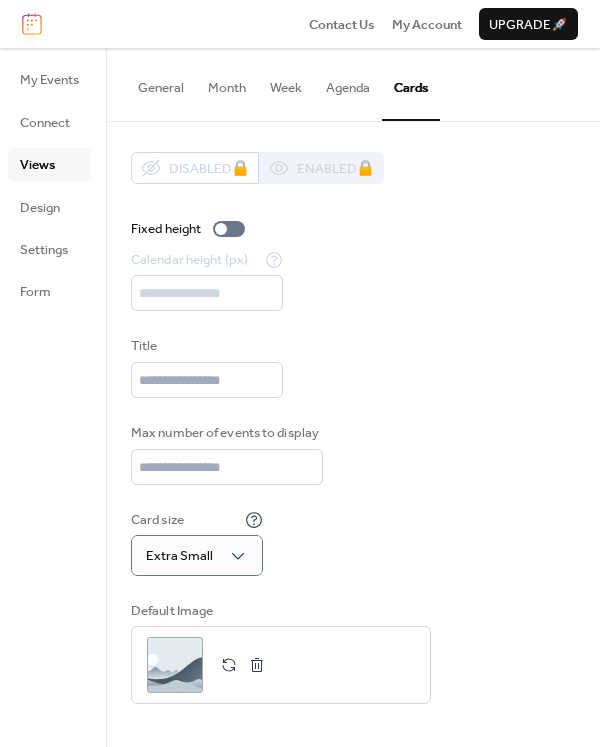 click on "Agenda" at bounding box center [348, 83] 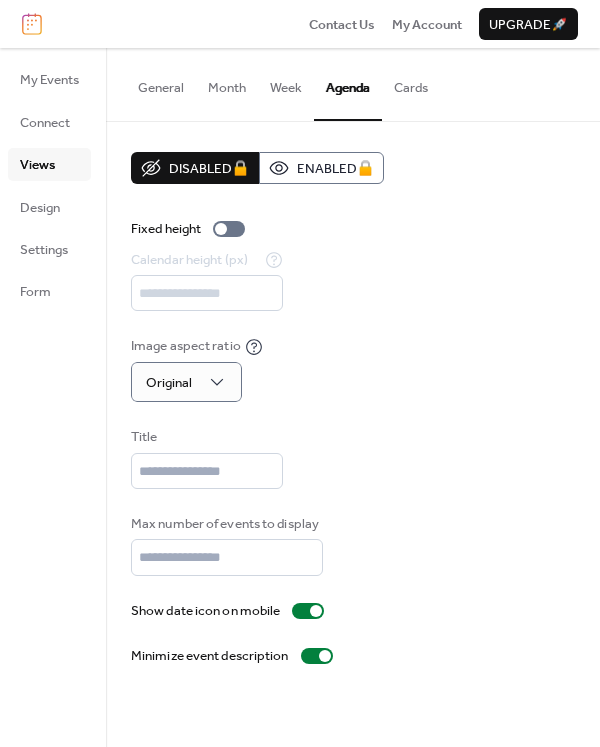 scroll, scrollTop: 0, scrollLeft: 0, axis: both 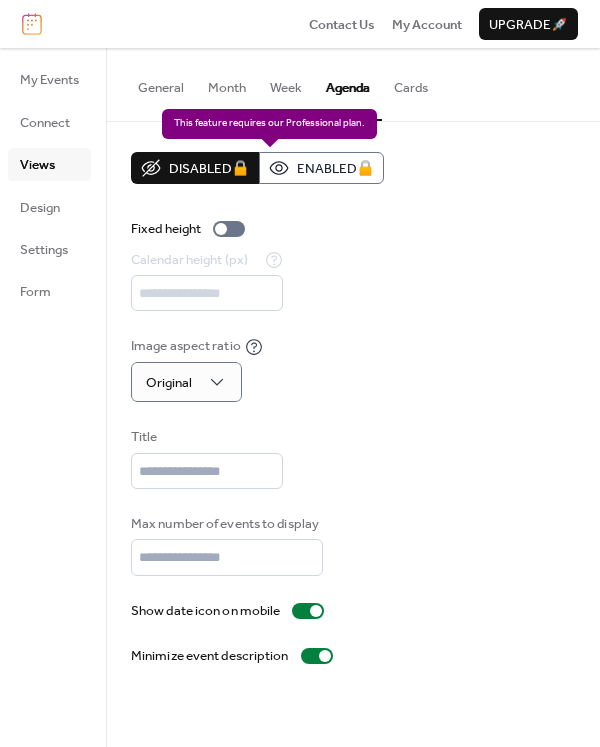 click on "Disabled  🔒 Enabled  🔒" at bounding box center (257, 168) 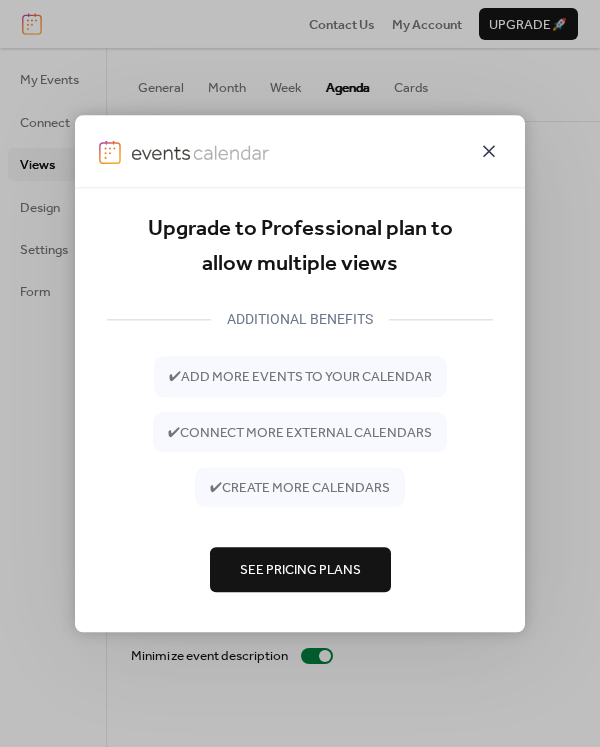 click 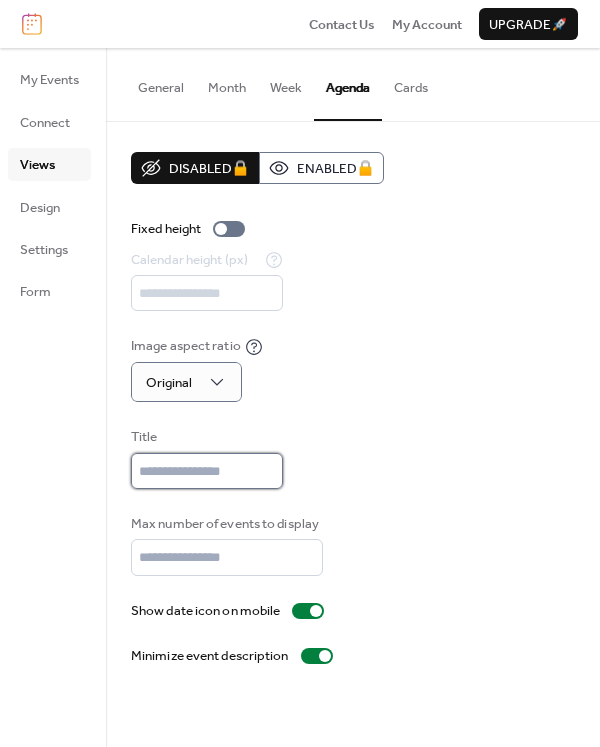 click at bounding box center [207, 471] 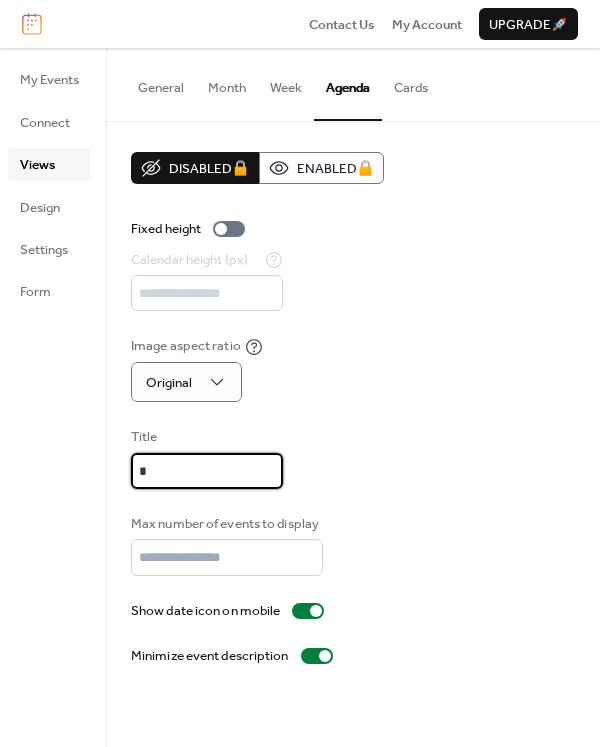 type on "*" 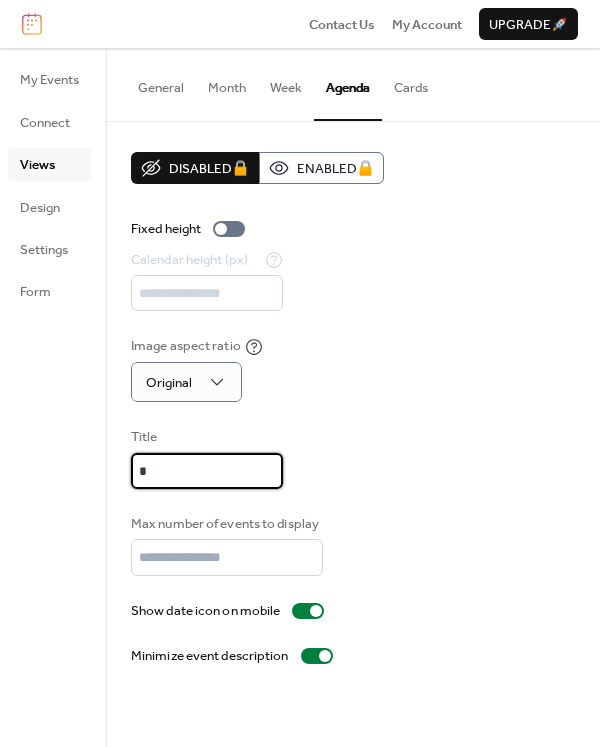 drag, startPoint x: 153, startPoint y: 483, endPoint x: 101, endPoint y: 479, distance: 52.153618 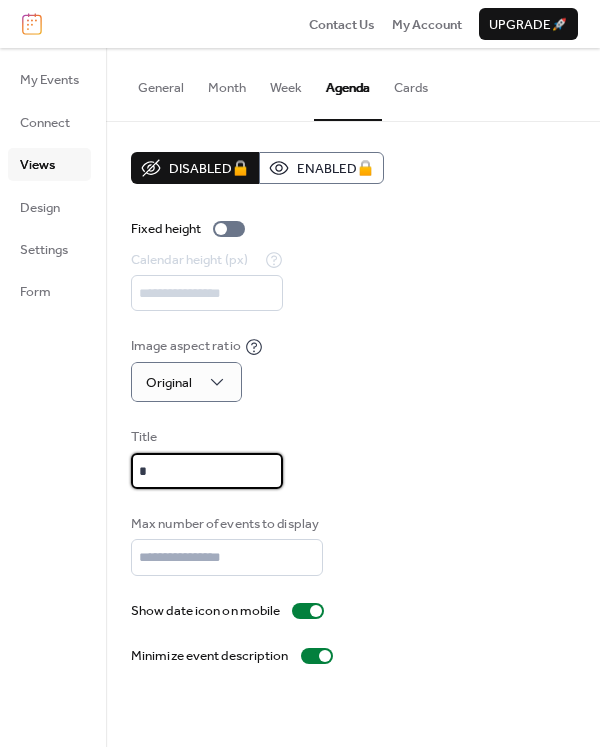 click on "My Events Connect Views Design Settings Form Views General Month Week Agenda Cards Default view Month Week Agenda Cards Disabled  🔒 Enabled  🔒 Show weekends Show events time Round event bars Events display per day * Month Layout ​ Compact More events at a glance. Single-line events, fixed height. ​ Expanded Enhanced readability. Wrapped event titles, flexible height. Disabled  🔒 Enabled  🔒 Fixed height Calendar height (px) *** Show weekends Disabled  🔒 Enabled  🔒 Fixed height Calendar height (px) *** Image aspect ratio Original Title * Max number of events to display ** Show date icon on mobile Minimize event description Disabled  🔒 Enabled  🔒 Fixed height Calendar height (px) *** Title * Max number of events to display ** Card size Extra Small Default Image ; Powered by   EventsCalendar.co" at bounding box center (300, 397) 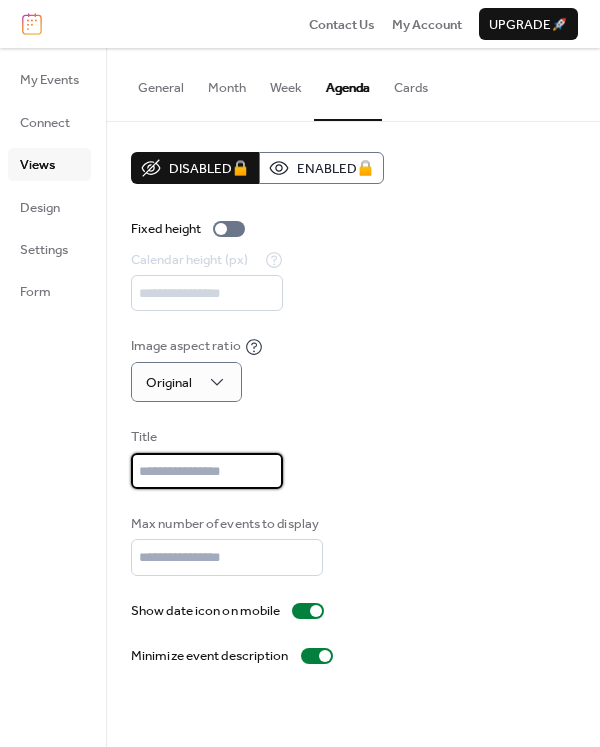 type 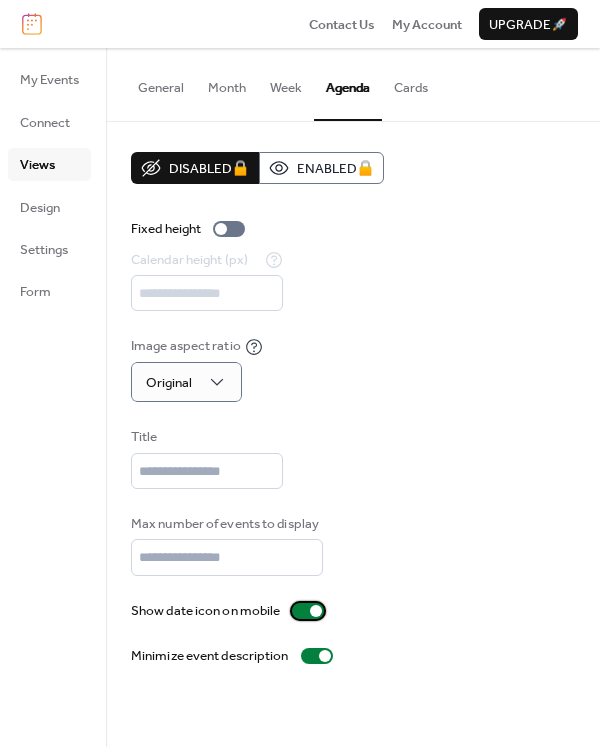 click at bounding box center [316, 611] 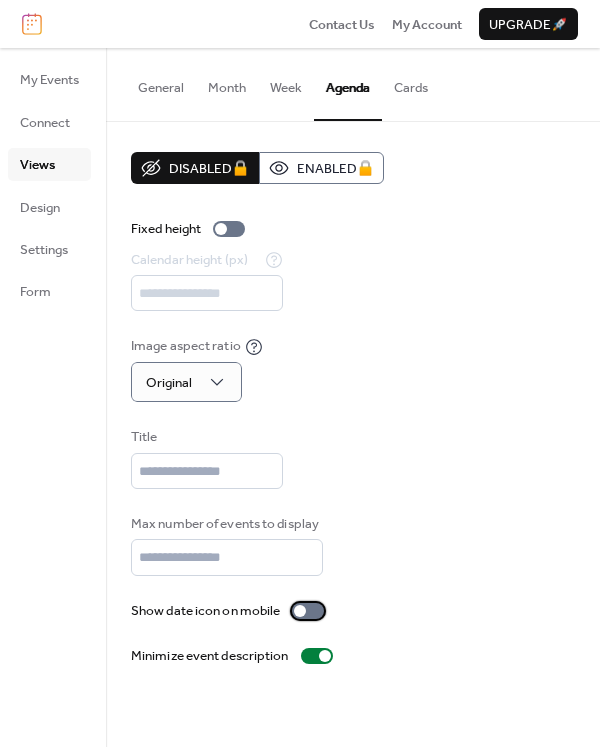 click at bounding box center [308, 611] 